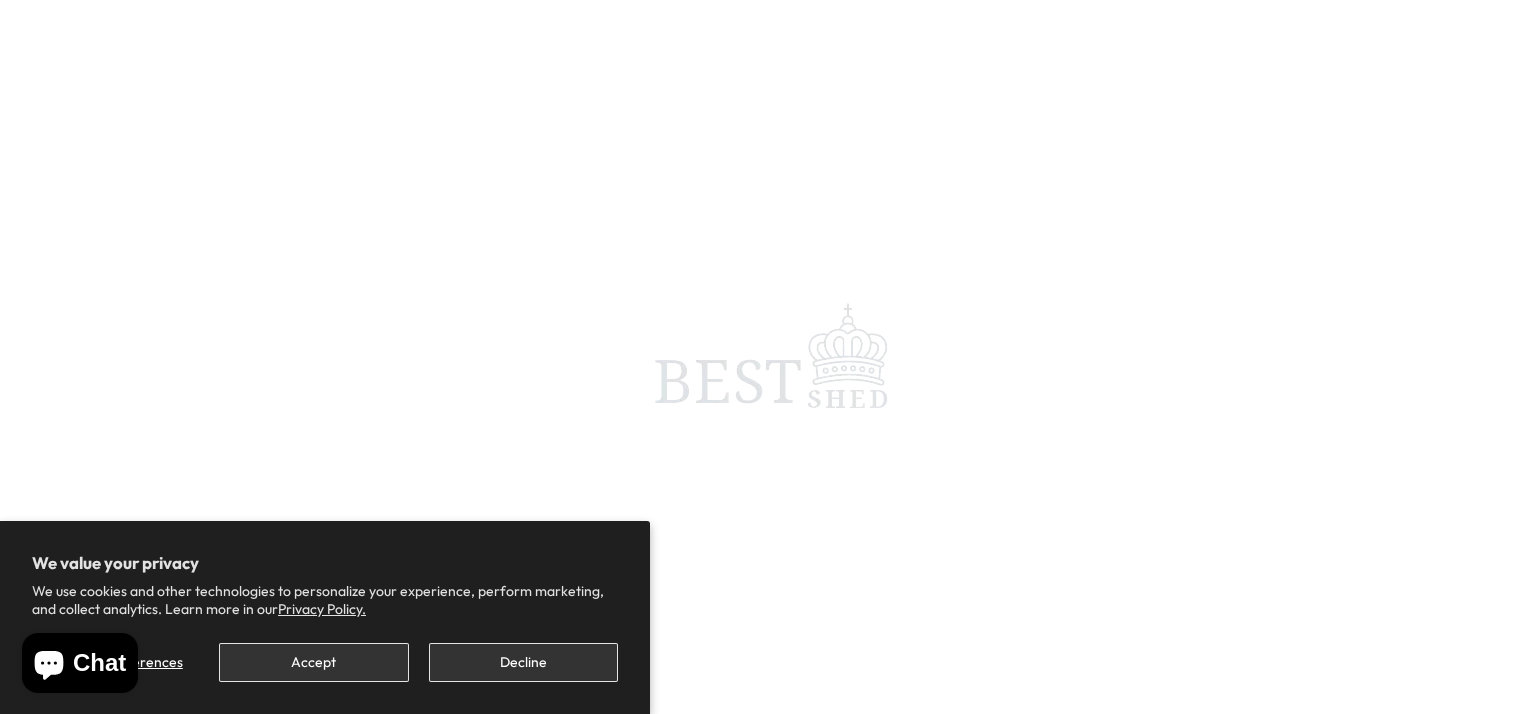 scroll, scrollTop: 0, scrollLeft: 0, axis: both 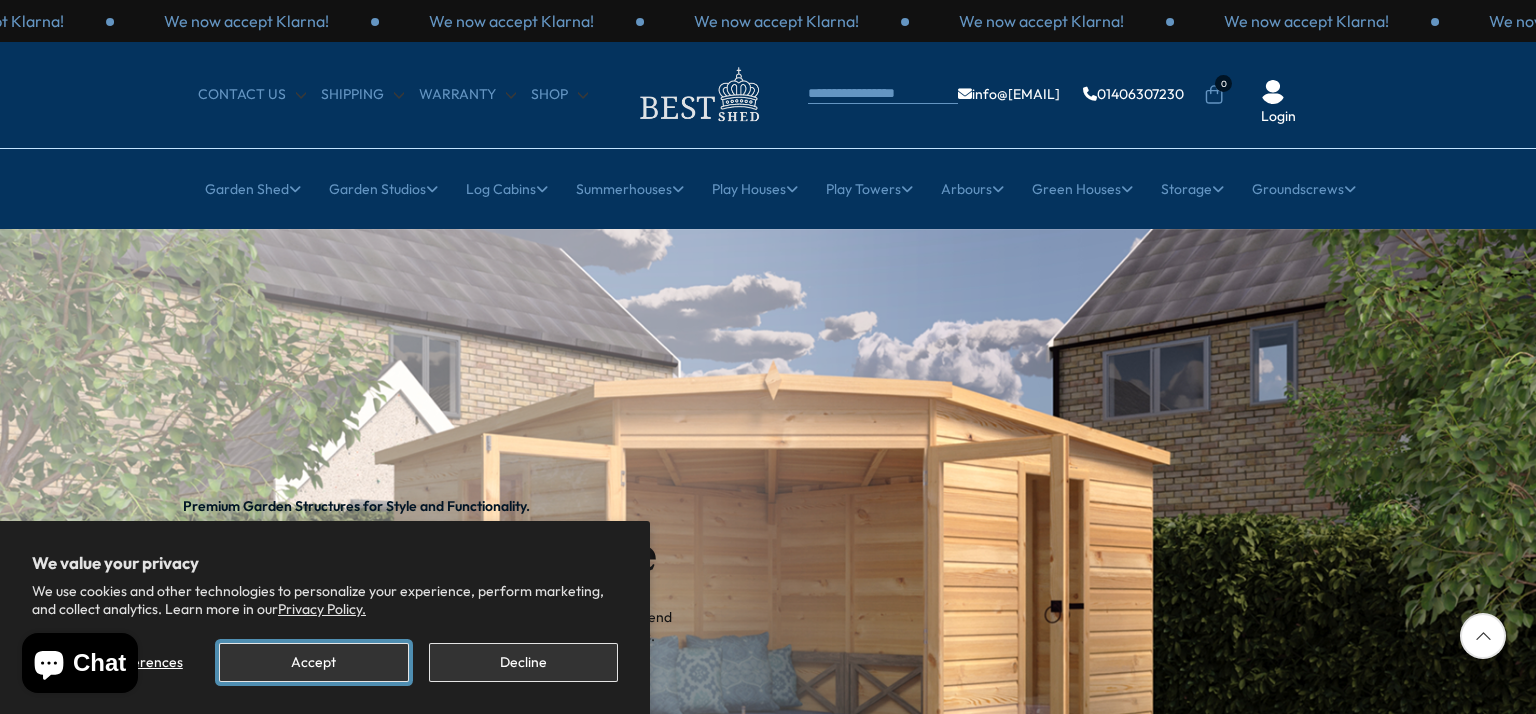 click on "Accept" at bounding box center [313, 662] 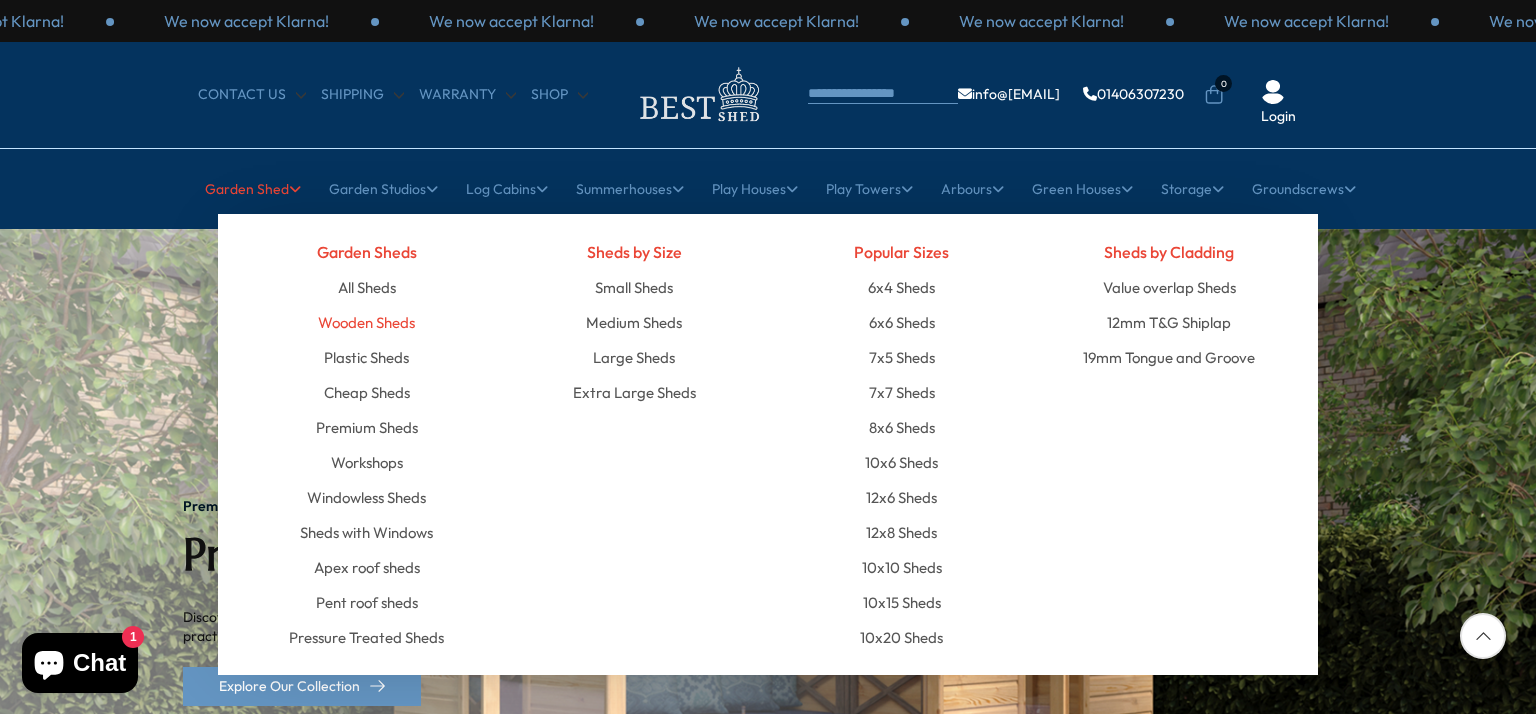 click on "Wooden Sheds" at bounding box center [366, 322] 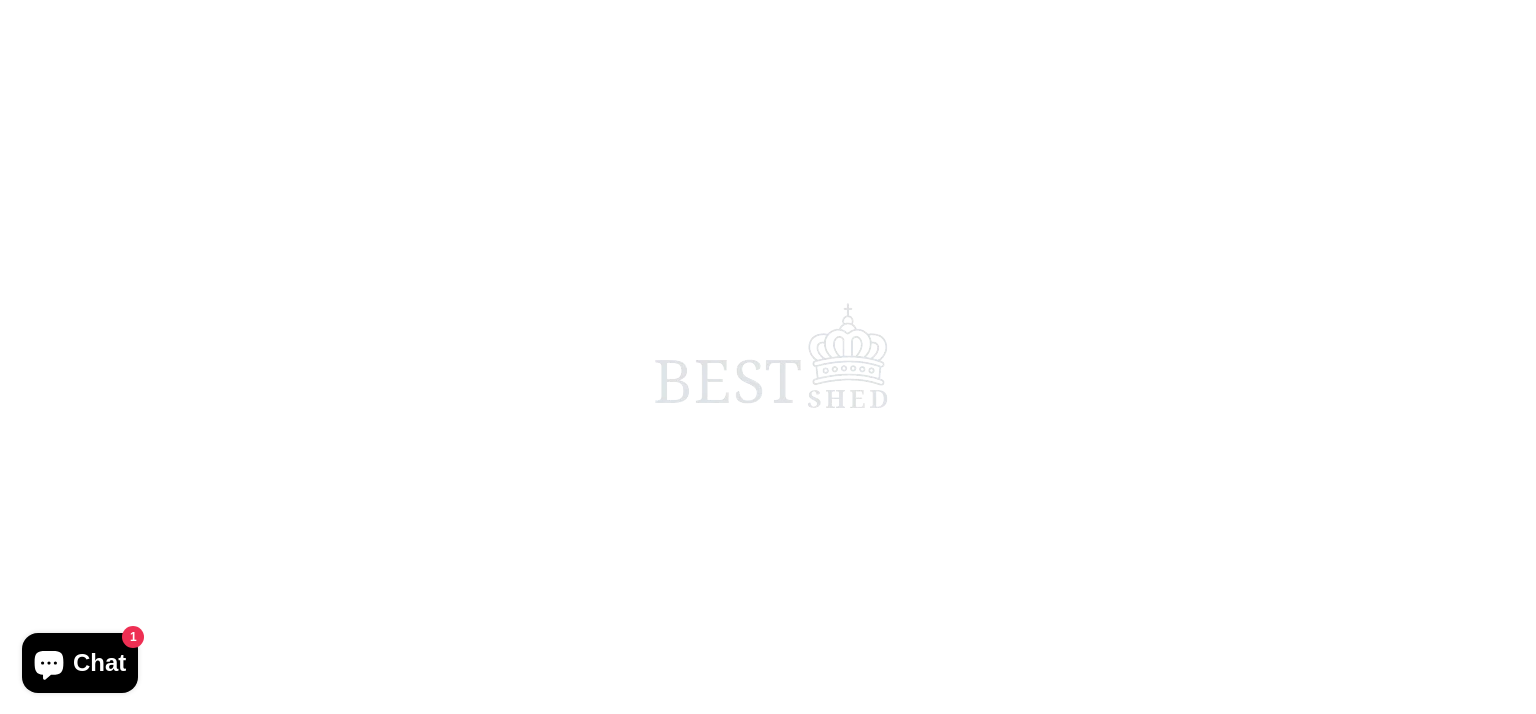 scroll, scrollTop: 0, scrollLeft: 0, axis: both 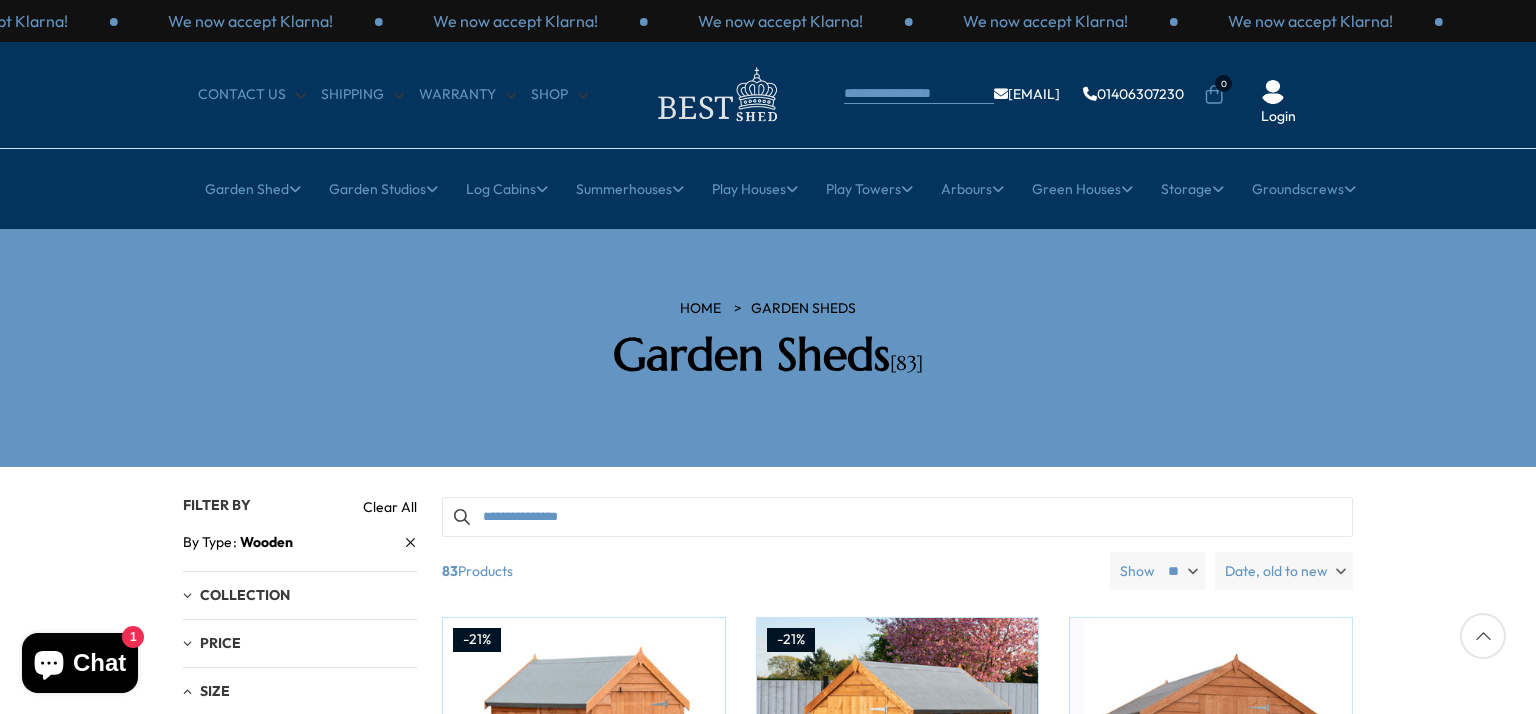 click on "HOME
Garden Sheds
Garden Sheds  [83]" at bounding box center [768, 348] 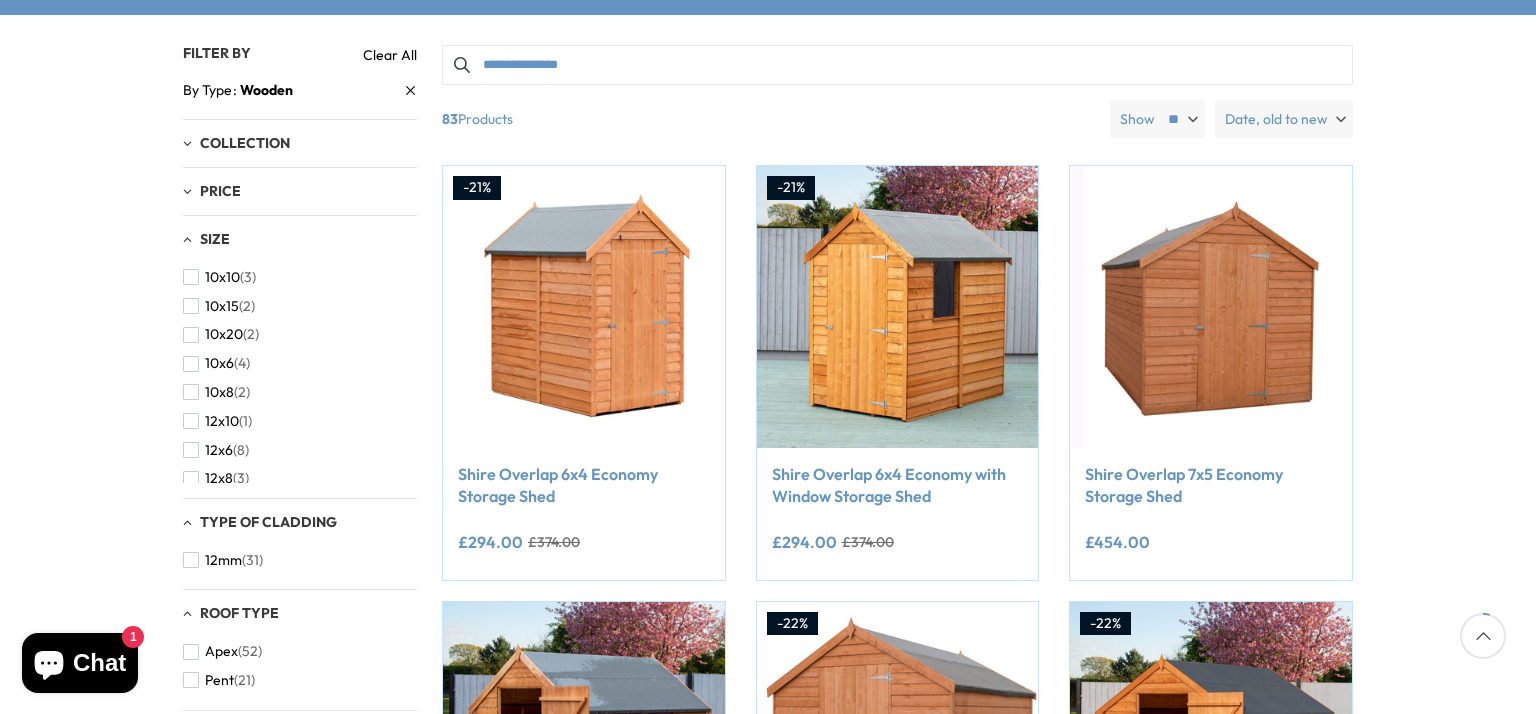 drag, startPoint x: 1486, startPoint y: 632, endPoint x: 1495, endPoint y: 743, distance: 111.364265 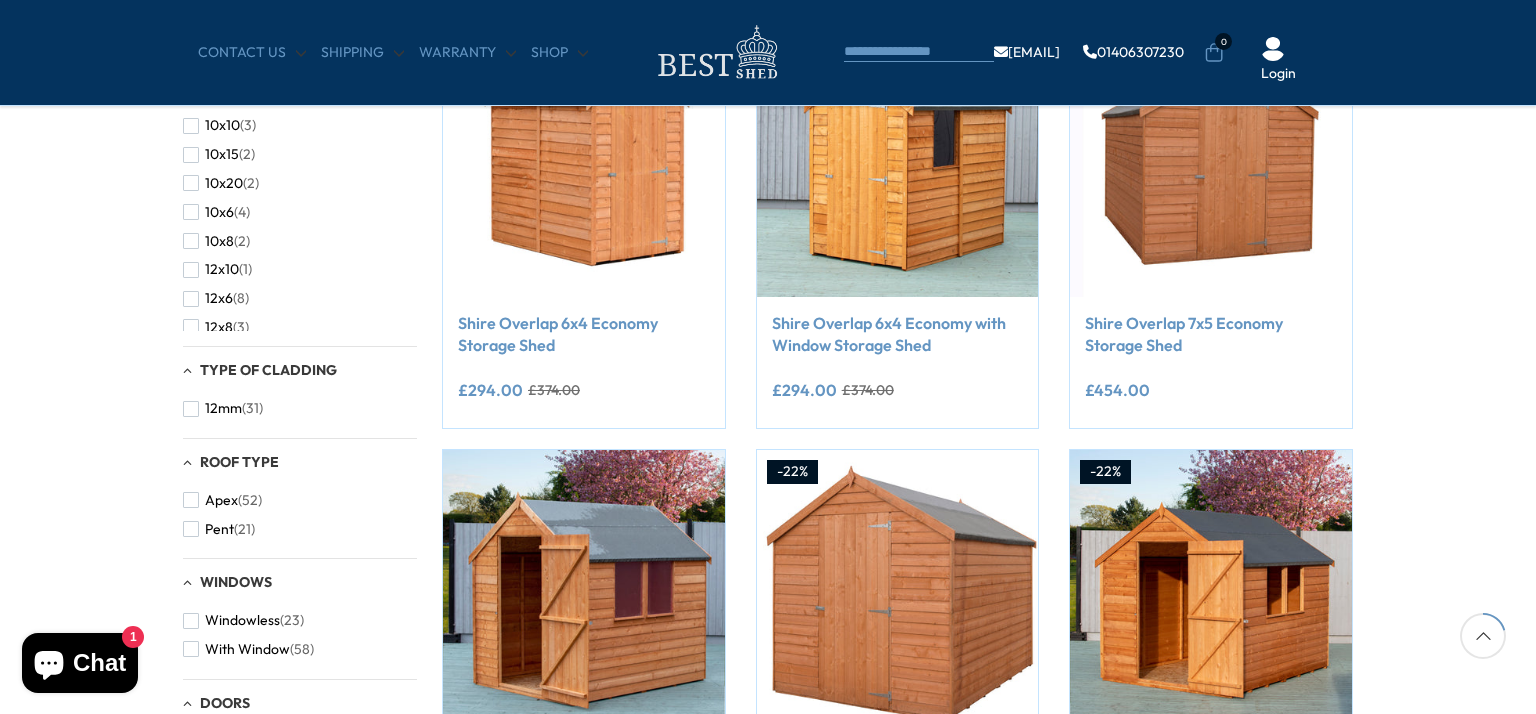click at bounding box center [1483, 636] 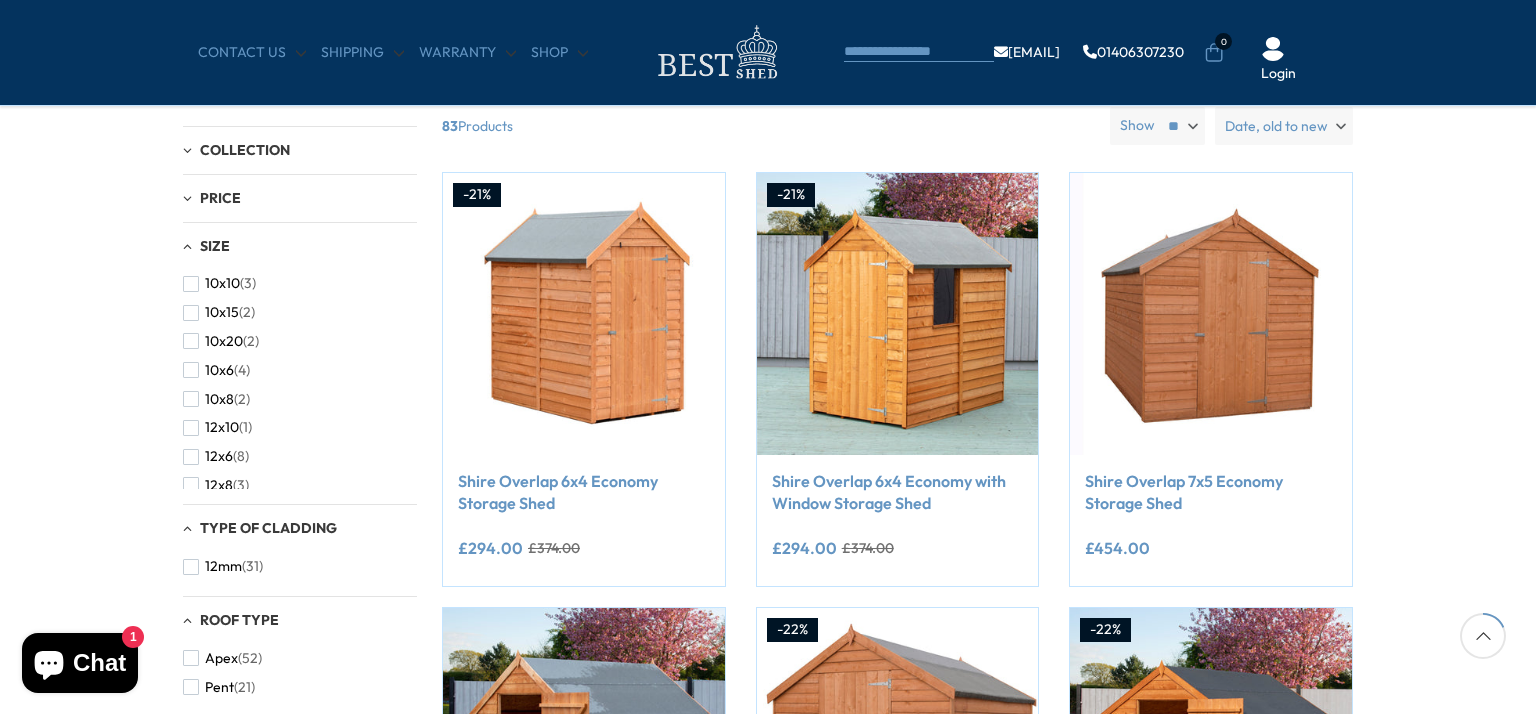 click at bounding box center [1483, 636] 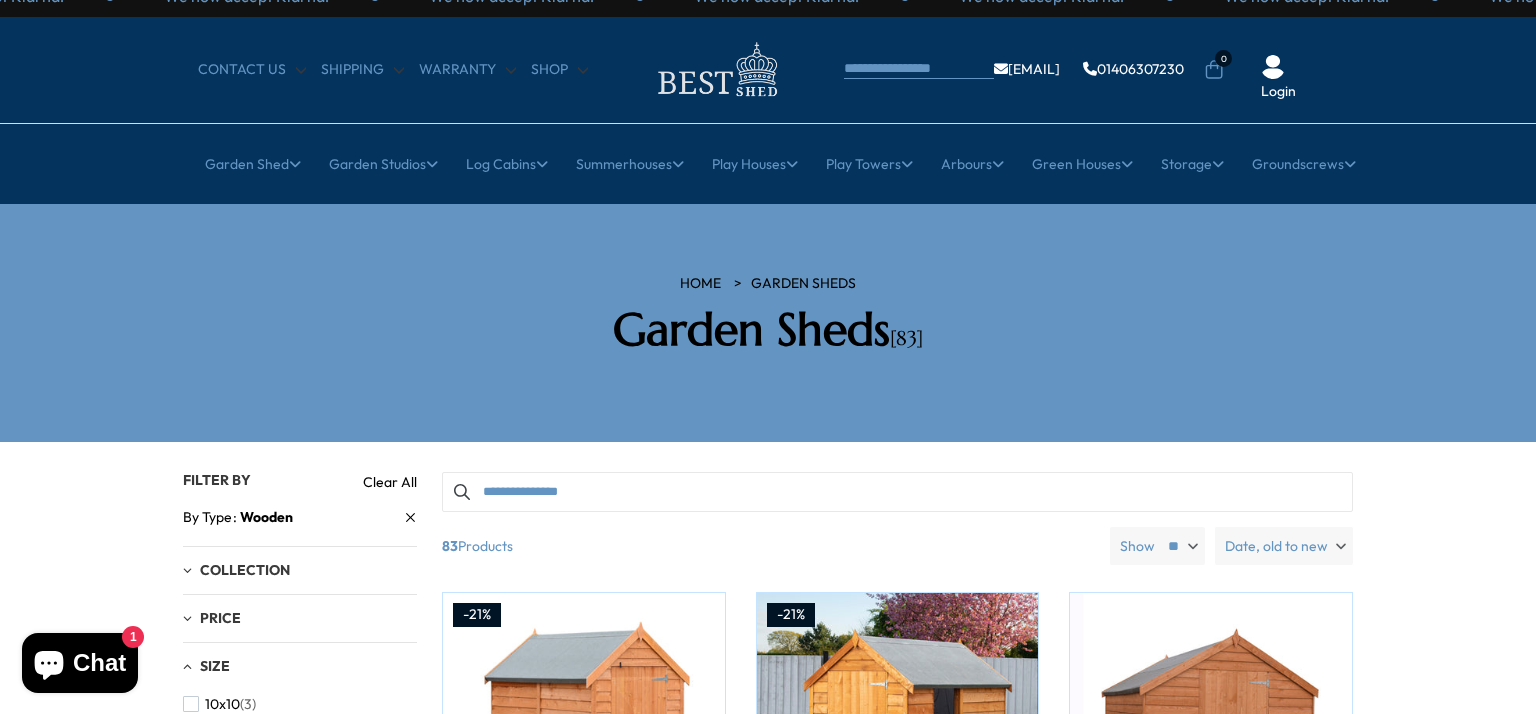 scroll, scrollTop: 0, scrollLeft: 0, axis: both 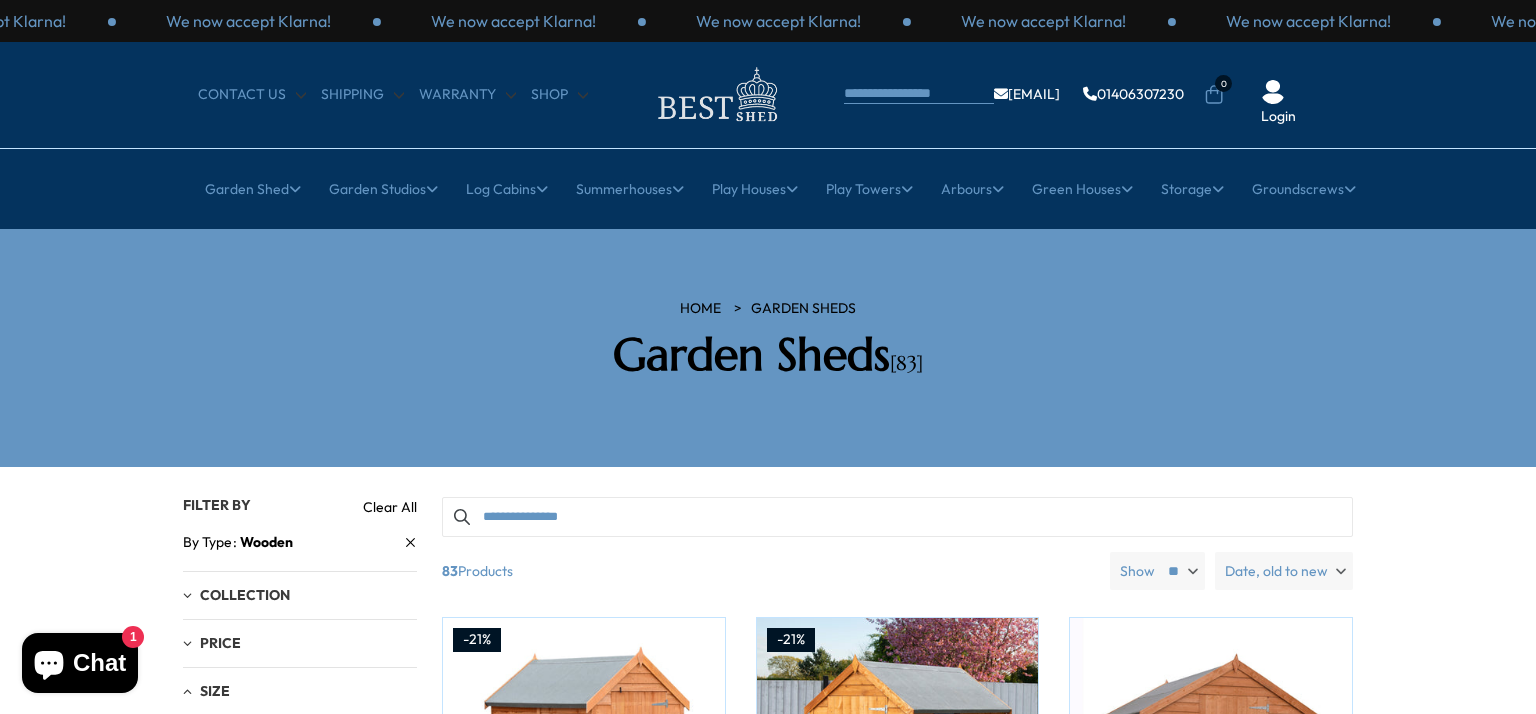 click on "Filters
83  products viewed" at bounding box center [768, 1445] 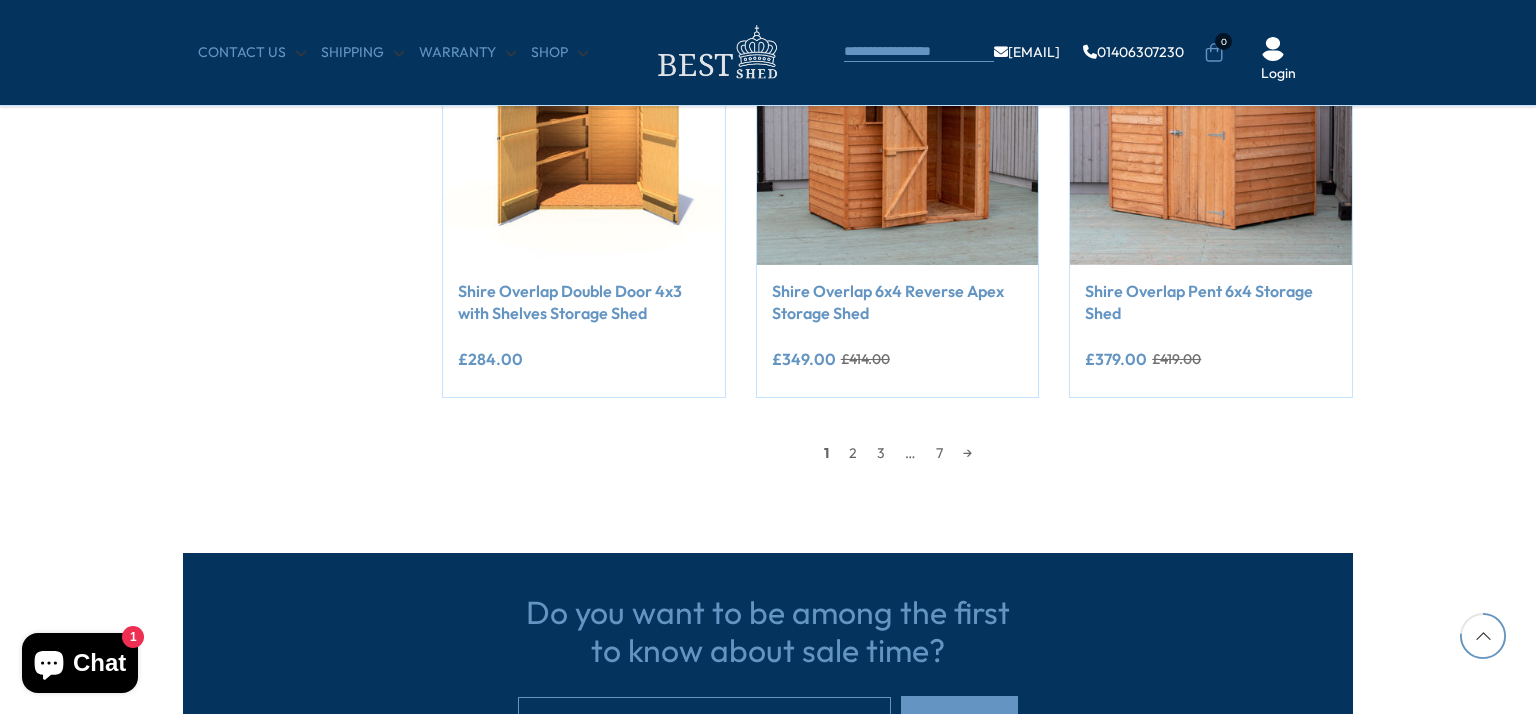 scroll, scrollTop: 1836, scrollLeft: 0, axis: vertical 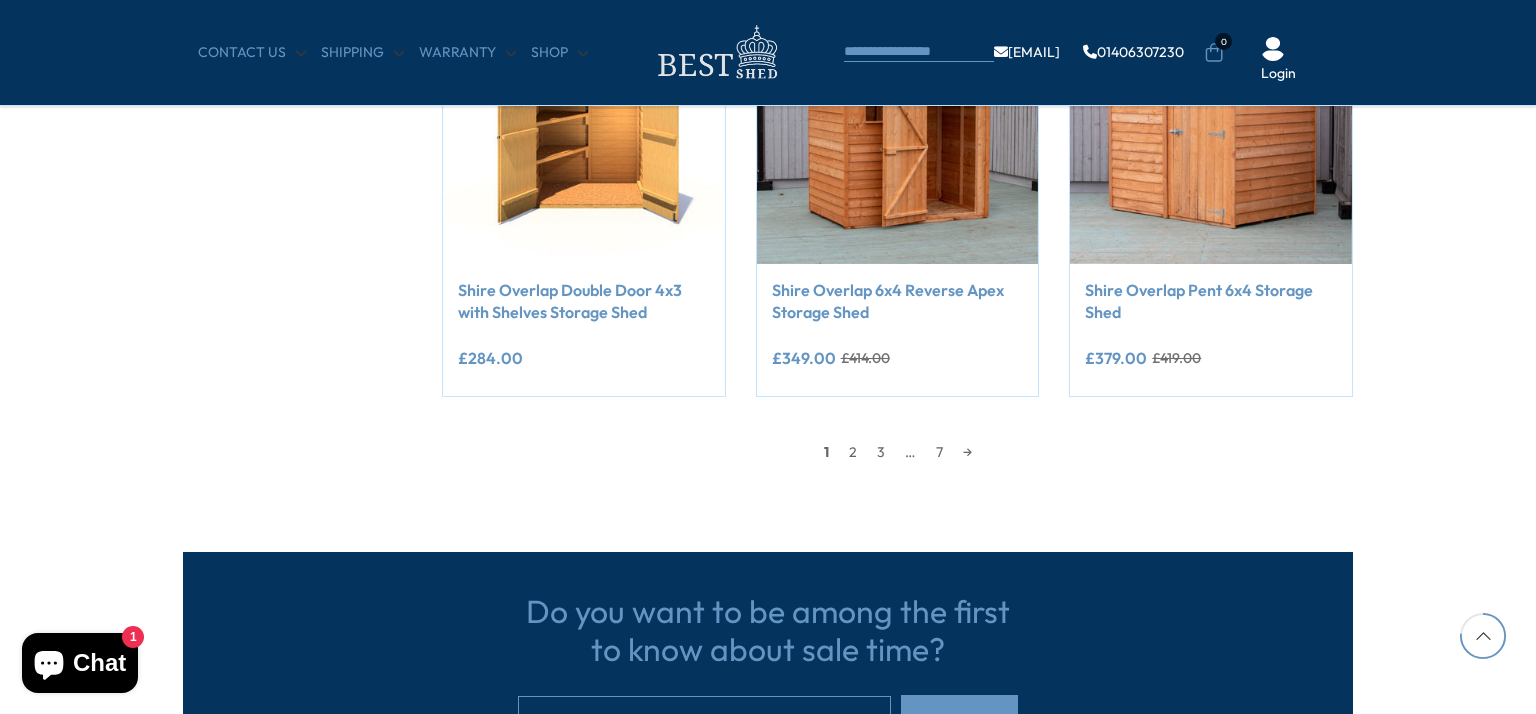 click at bounding box center (1483, 636) 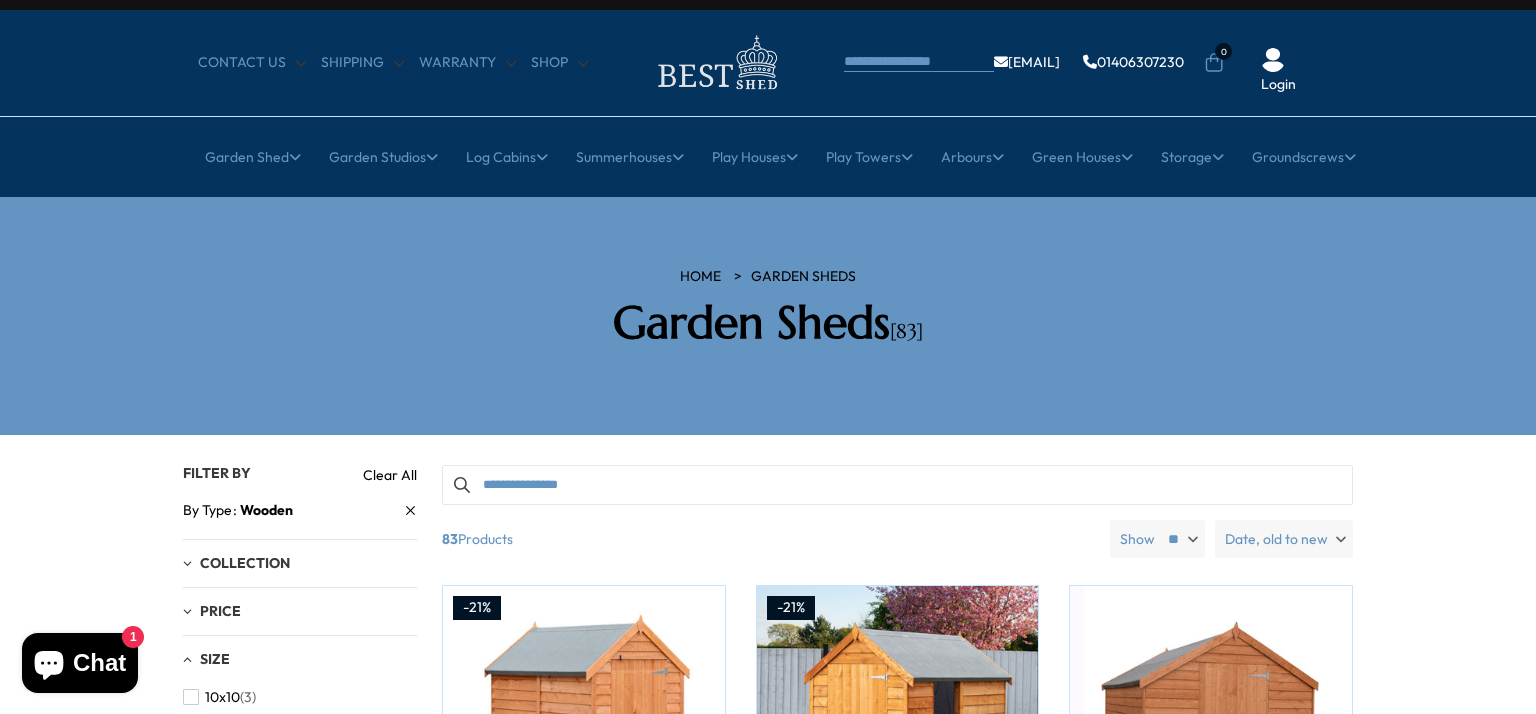 scroll, scrollTop: 0, scrollLeft: 0, axis: both 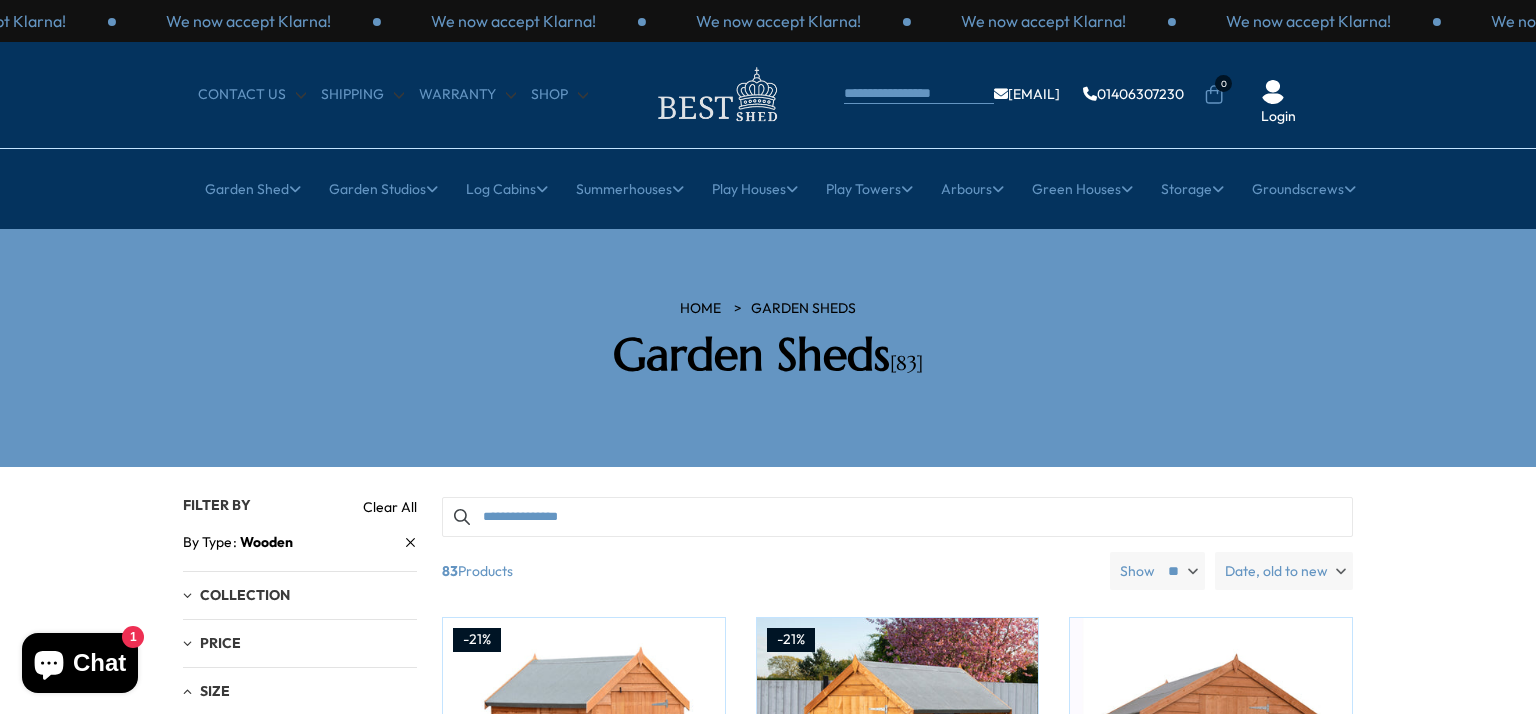 click on "Filters
83  products viewed" at bounding box center [768, 1445] 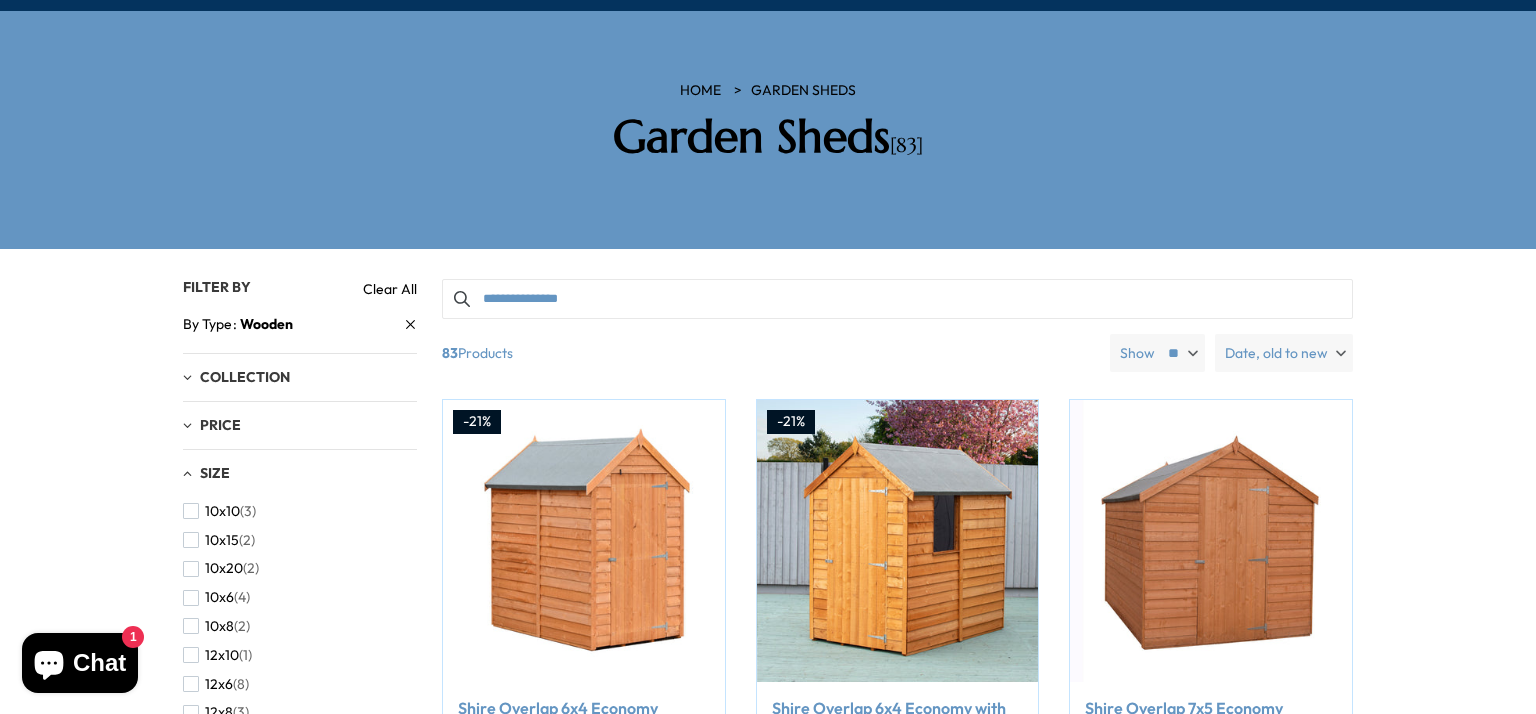 click on "Filters
83  products viewed" at bounding box center [768, 1227] 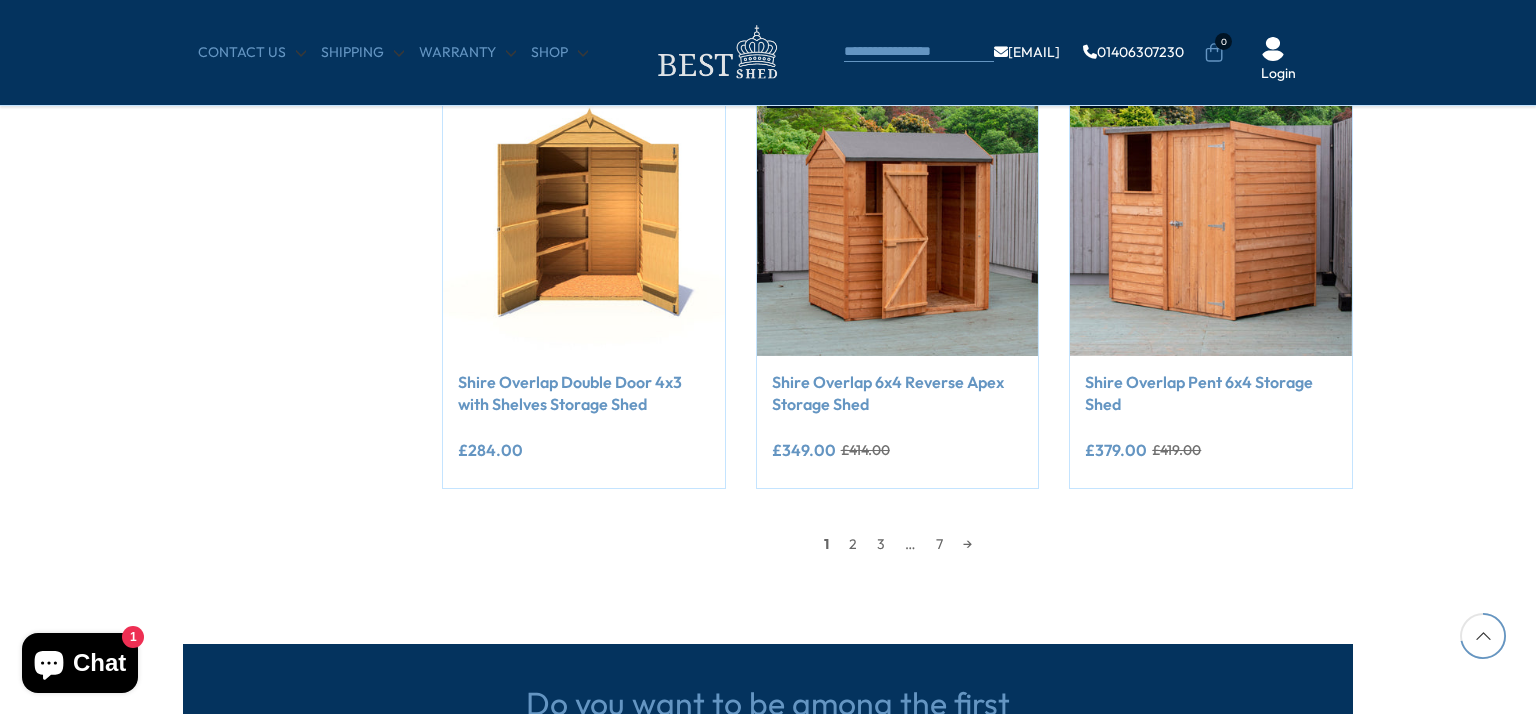 scroll, scrollTop: 1753, scrollLeft: 0, axis: vertical 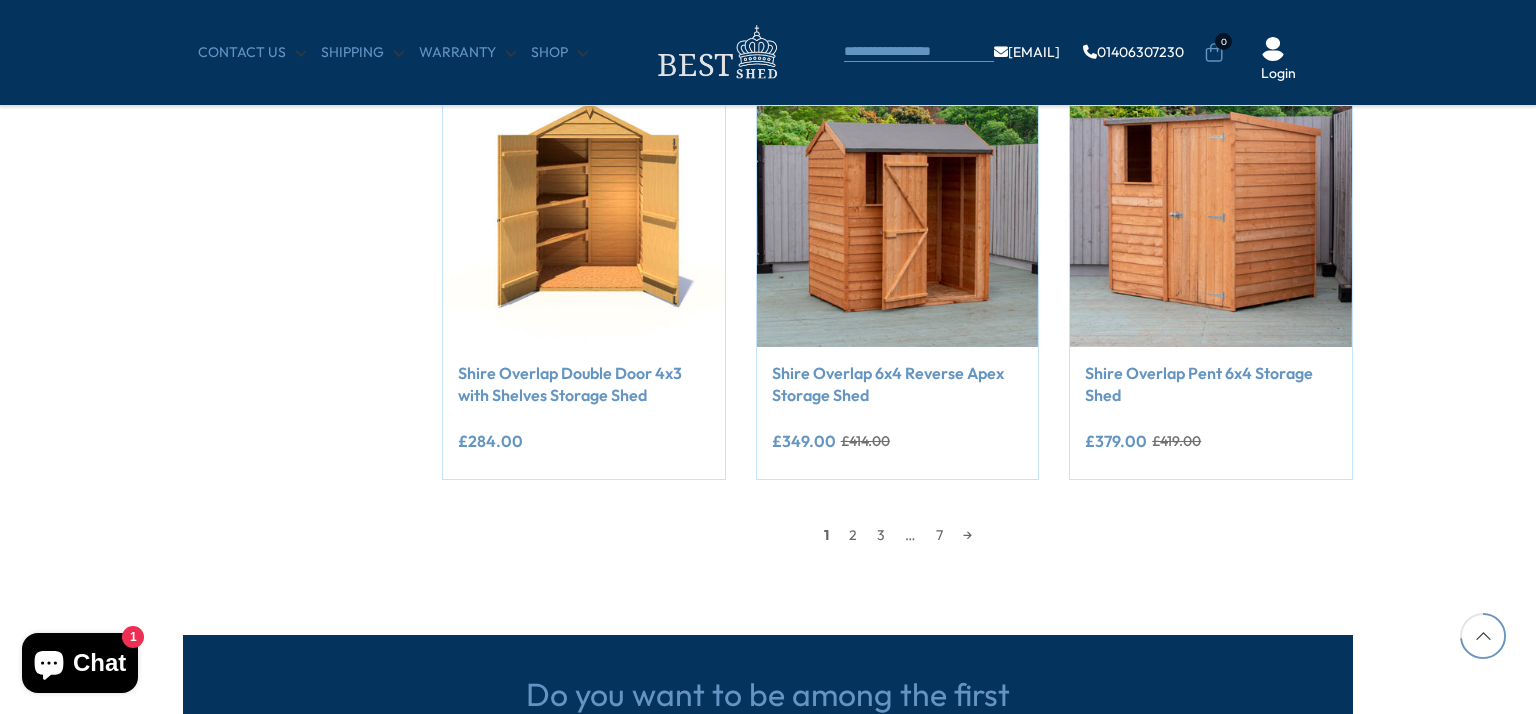 type 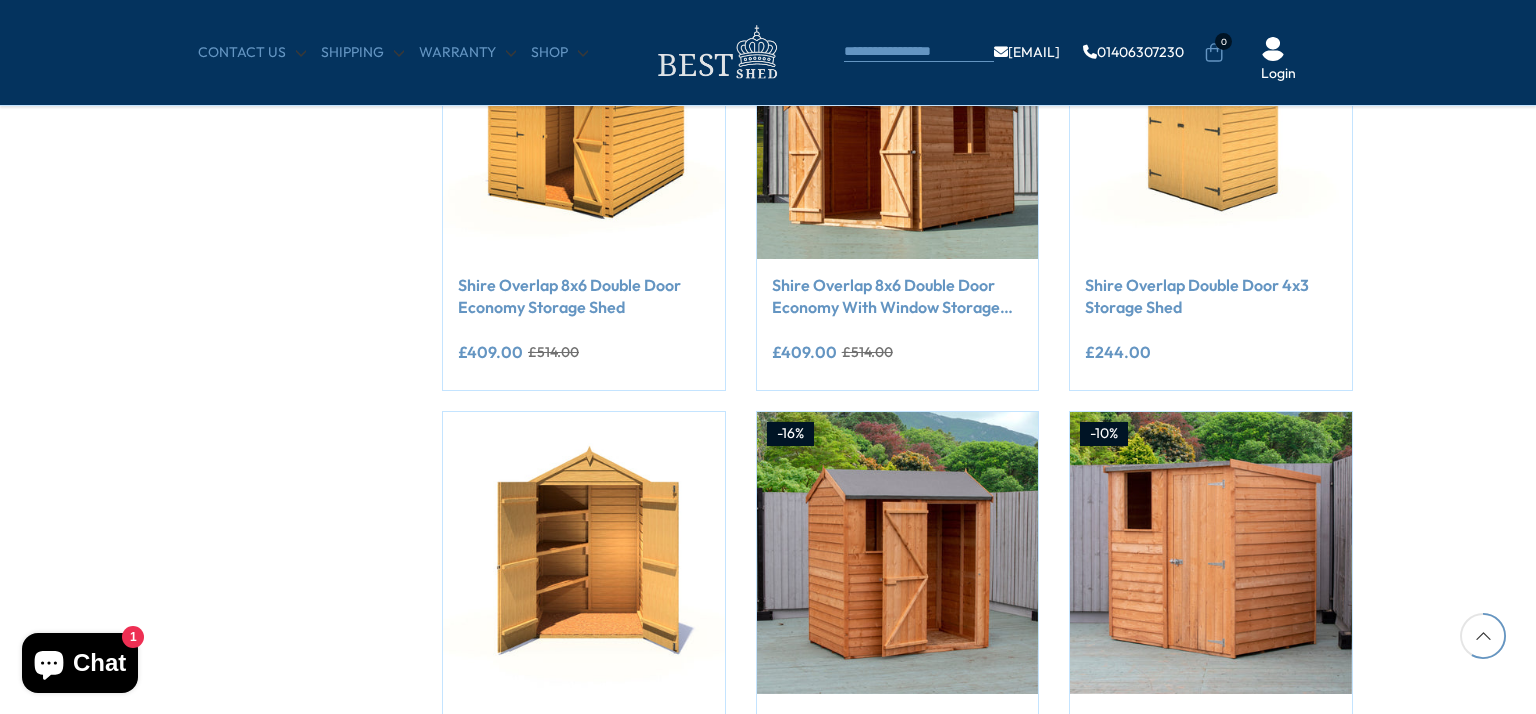 scroll, scrollTop: 1398, scrollLeft: 0, axis: vertical 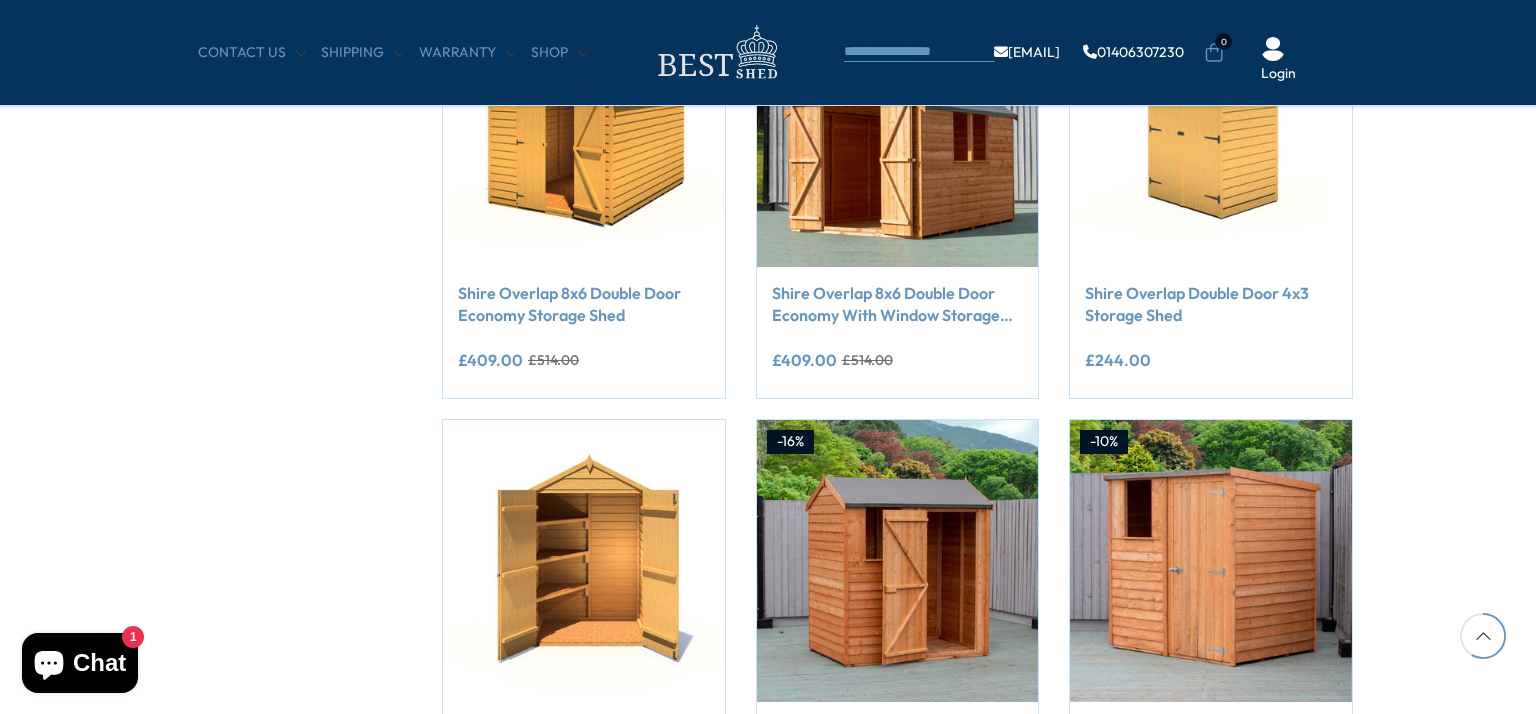 click on "Filters
83  products viewed" at bounding box center [768, -59] 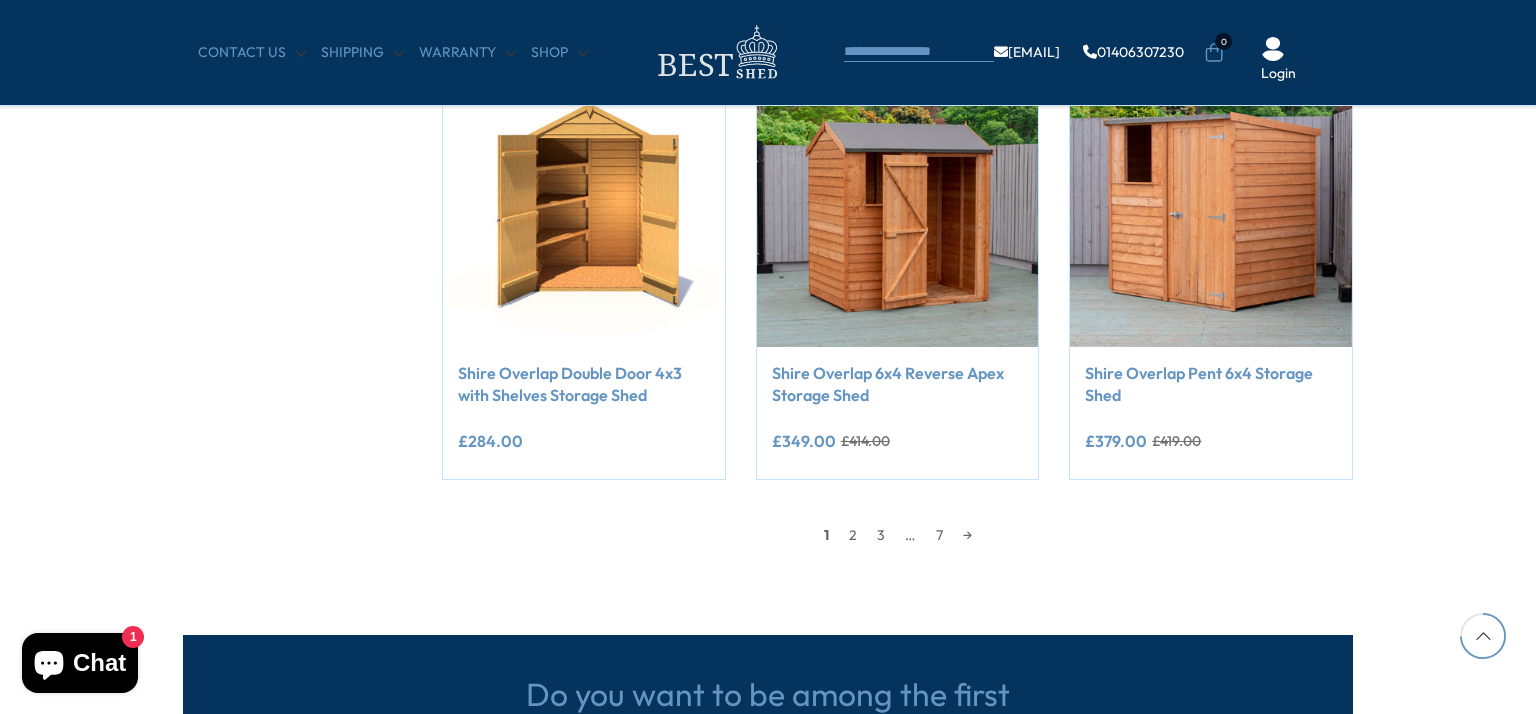scroll, scrollTop: 1792, scrollLeft: 0, axis: vertical 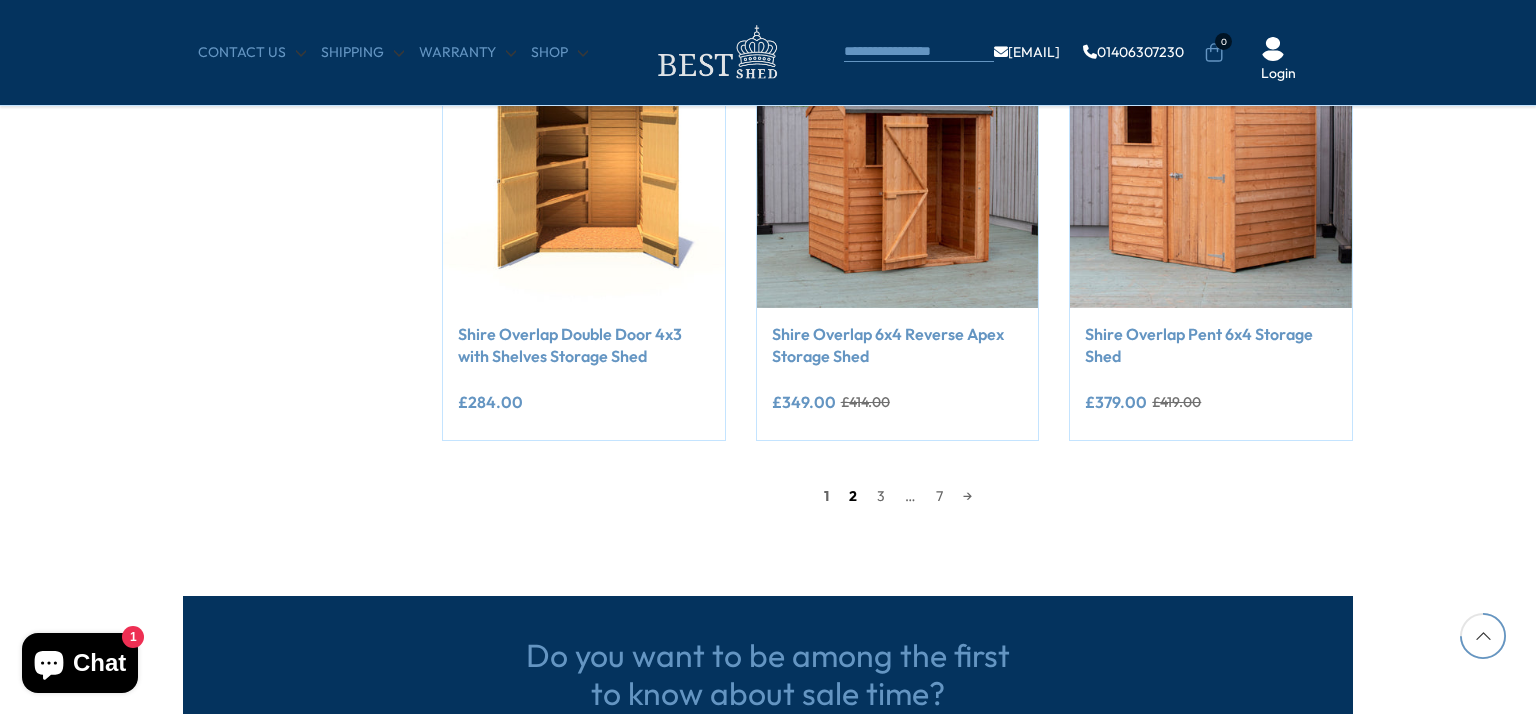 click on "2" at bounding box center (853, 496) 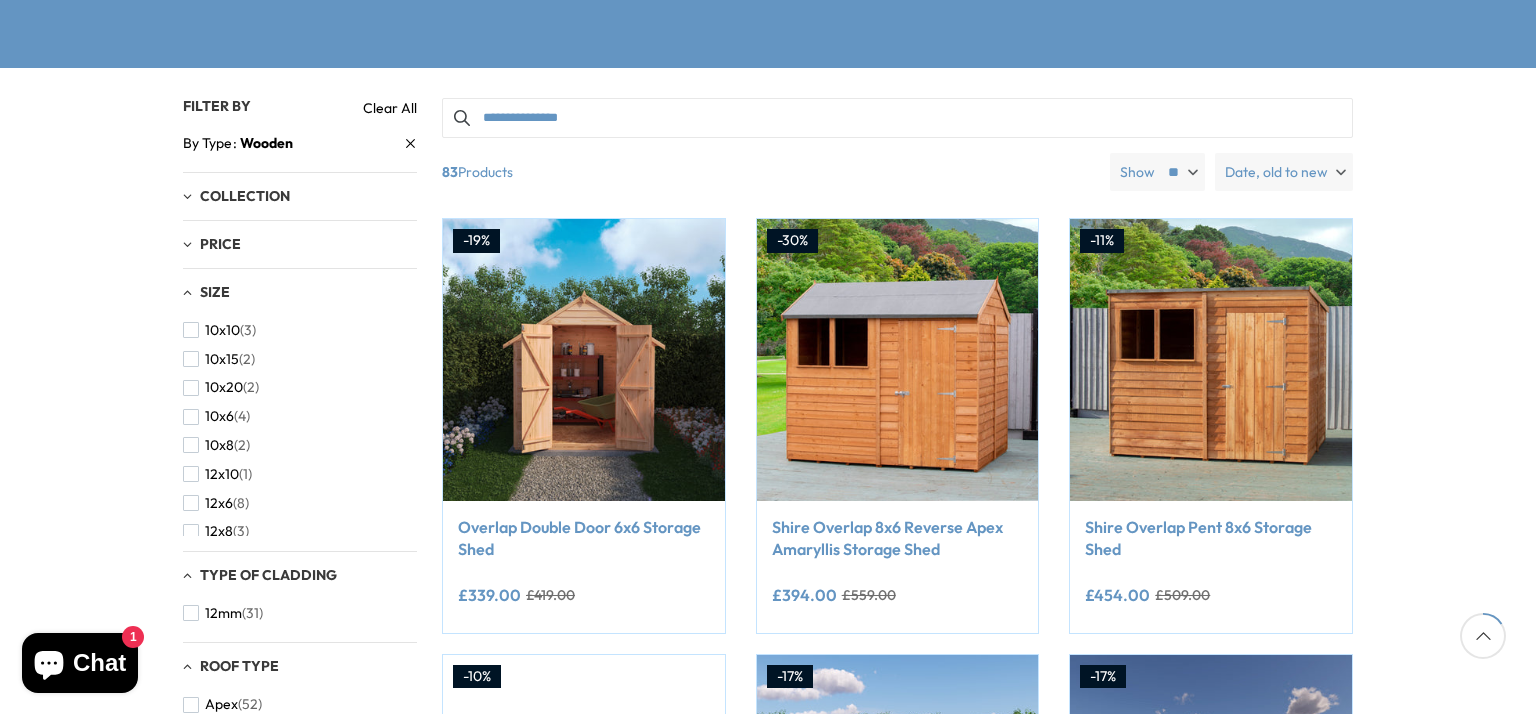 scroll, scrollTop: 391, scrollLeft: 0, axis: vertical 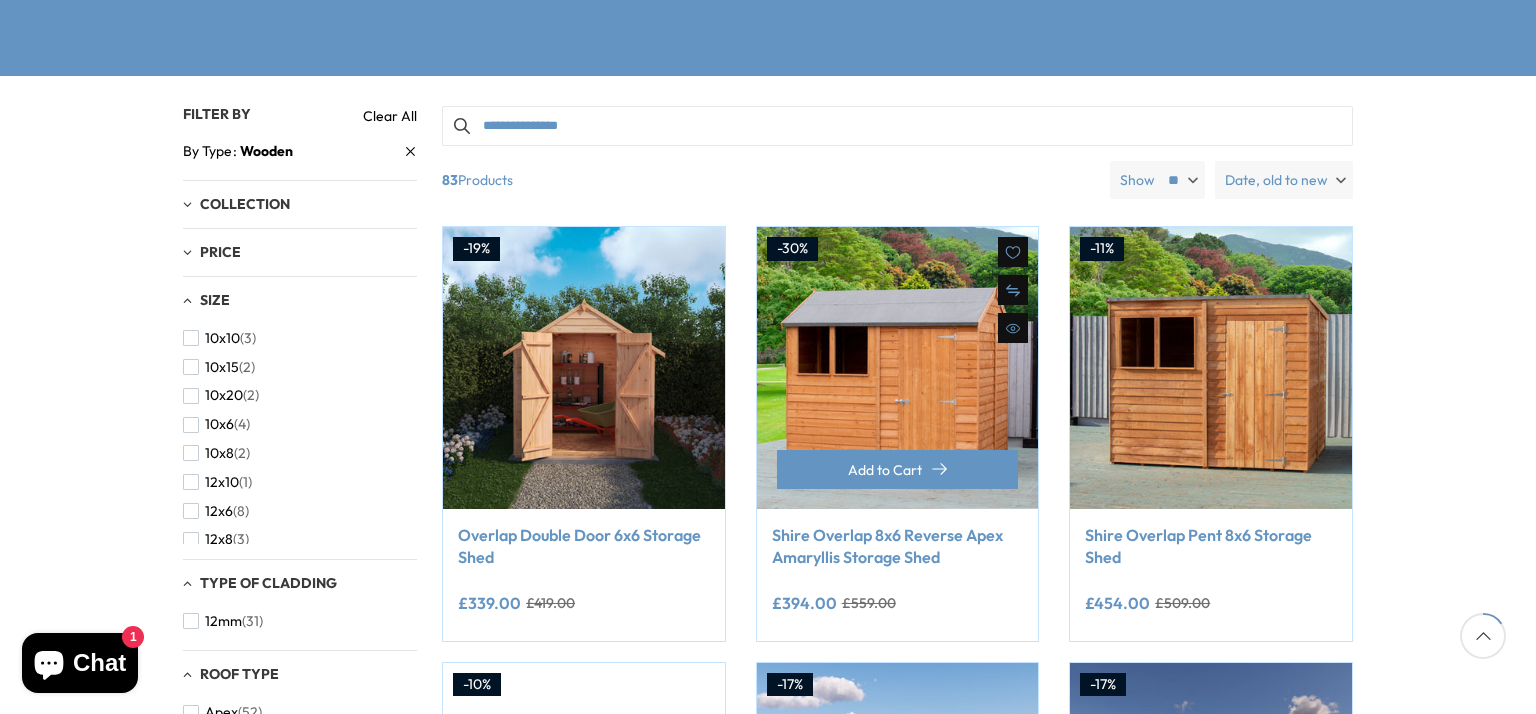 click on "Shire Overlap 8x6 Reverse Apex Amaryllis Storage Shed" at bounding box center [898, 546] 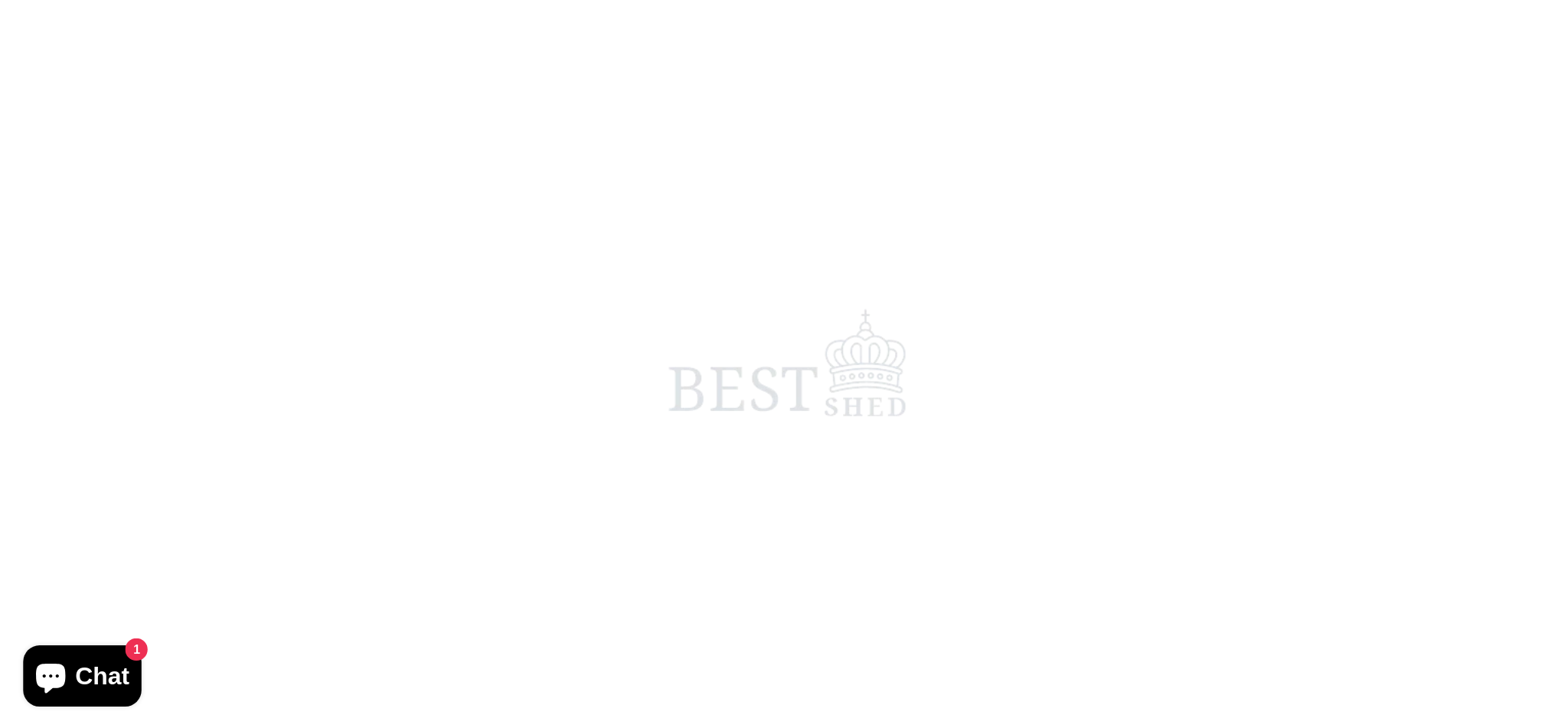 scroll, scrollTop: 0, scrollLeft: 0, axis: both 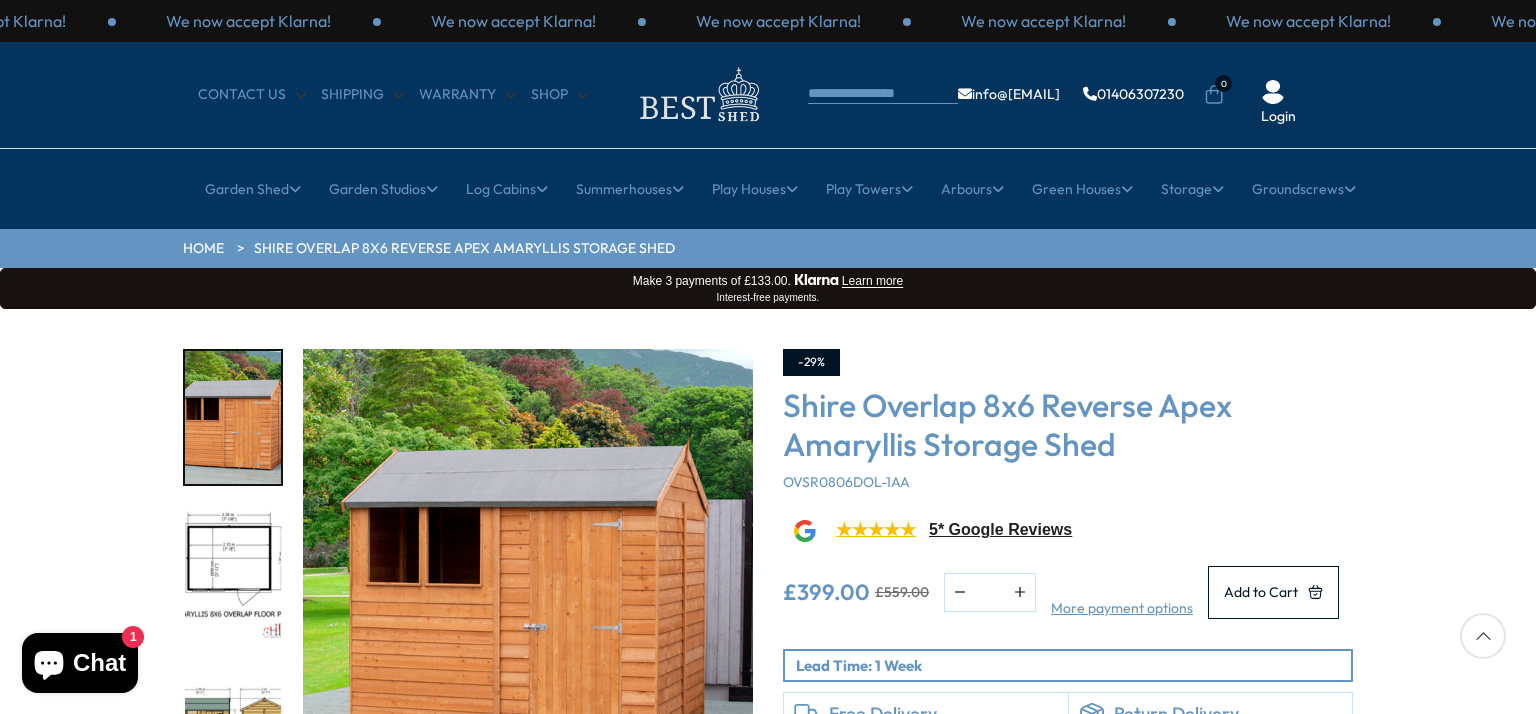 click on "Click To Expand
Click To Expand
Click To Expand
Click To Expand
Click To Expand
Click To Expand
Click To Expand" at bounding box center (768, 611) 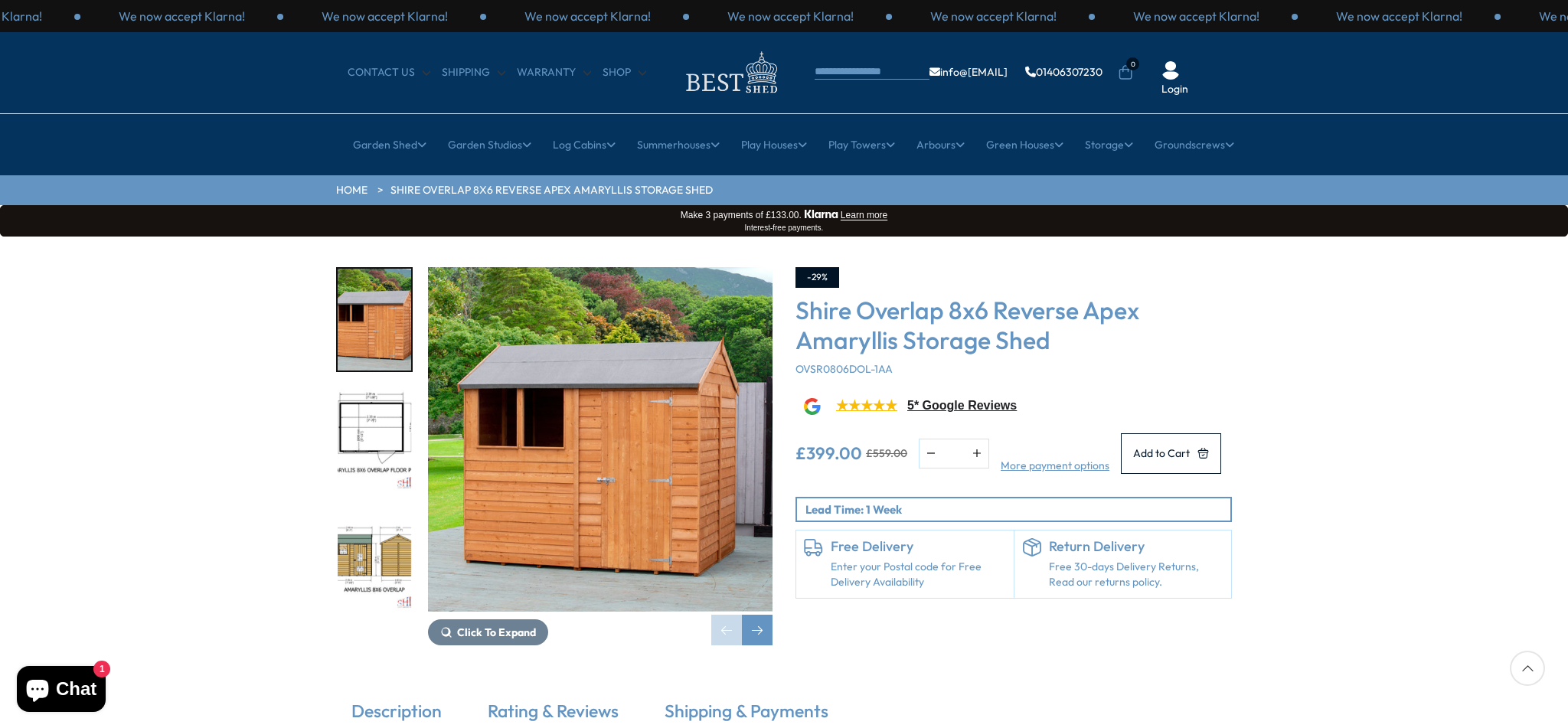 drag, startPoint x: 1129, startPoint y: 0, endPoint x: 1553, endPoint y: 347, distance: 547.8914 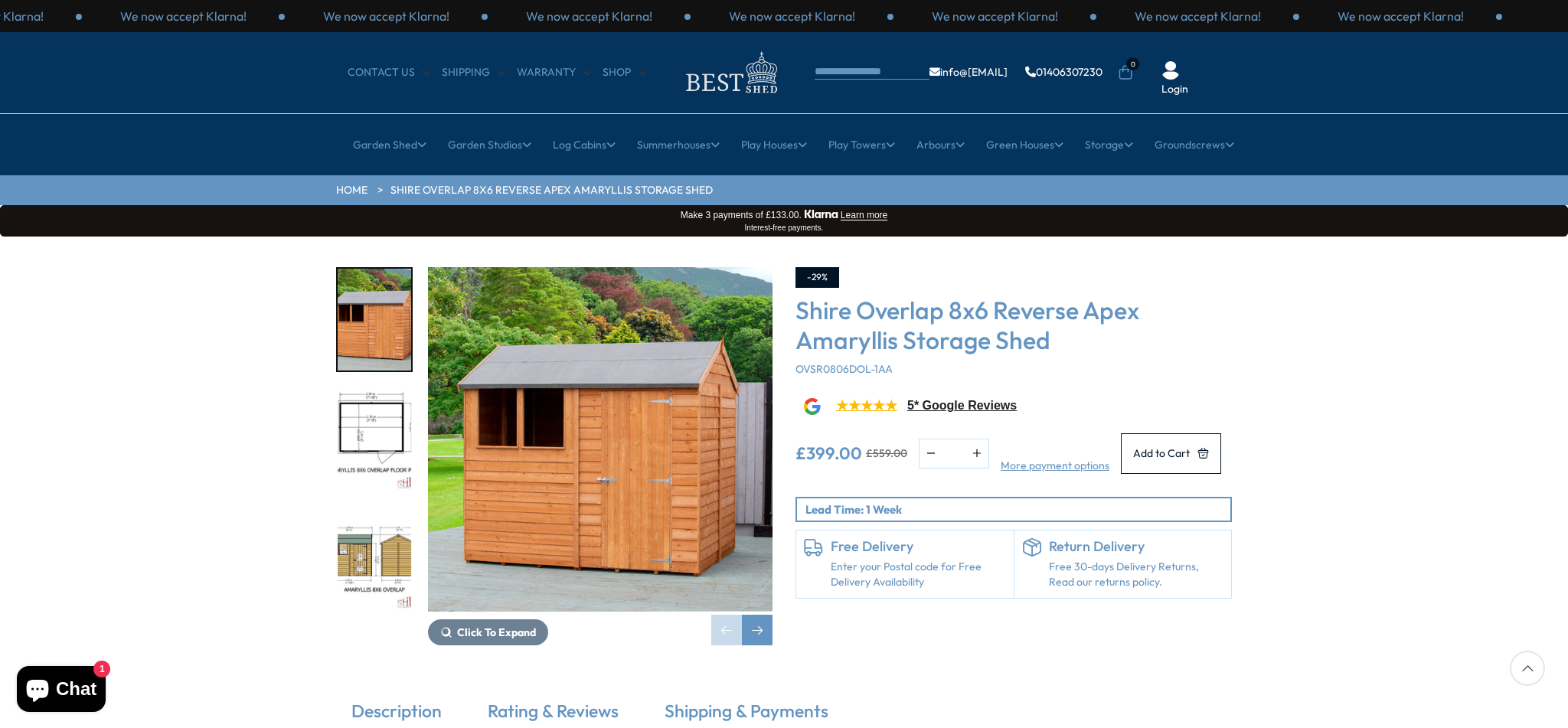 click on "Click To Expand
Click To Expand
Click To Expand
Click To Expand
Click To Expand
Click To Expand
Click To Expand" at bounding box center [784, 468] 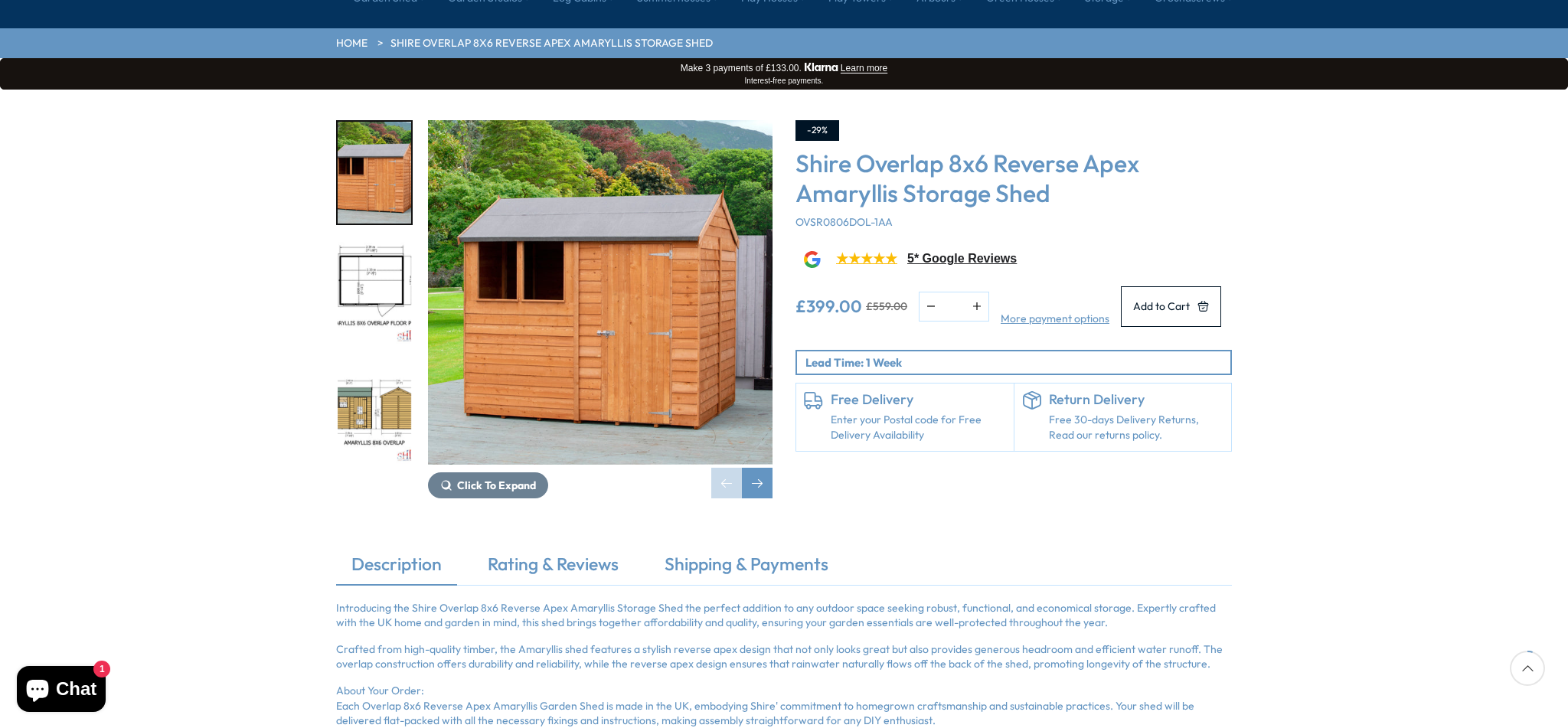 scroll, scrollTop: 173, scrollLeft: 0, axis: vertical 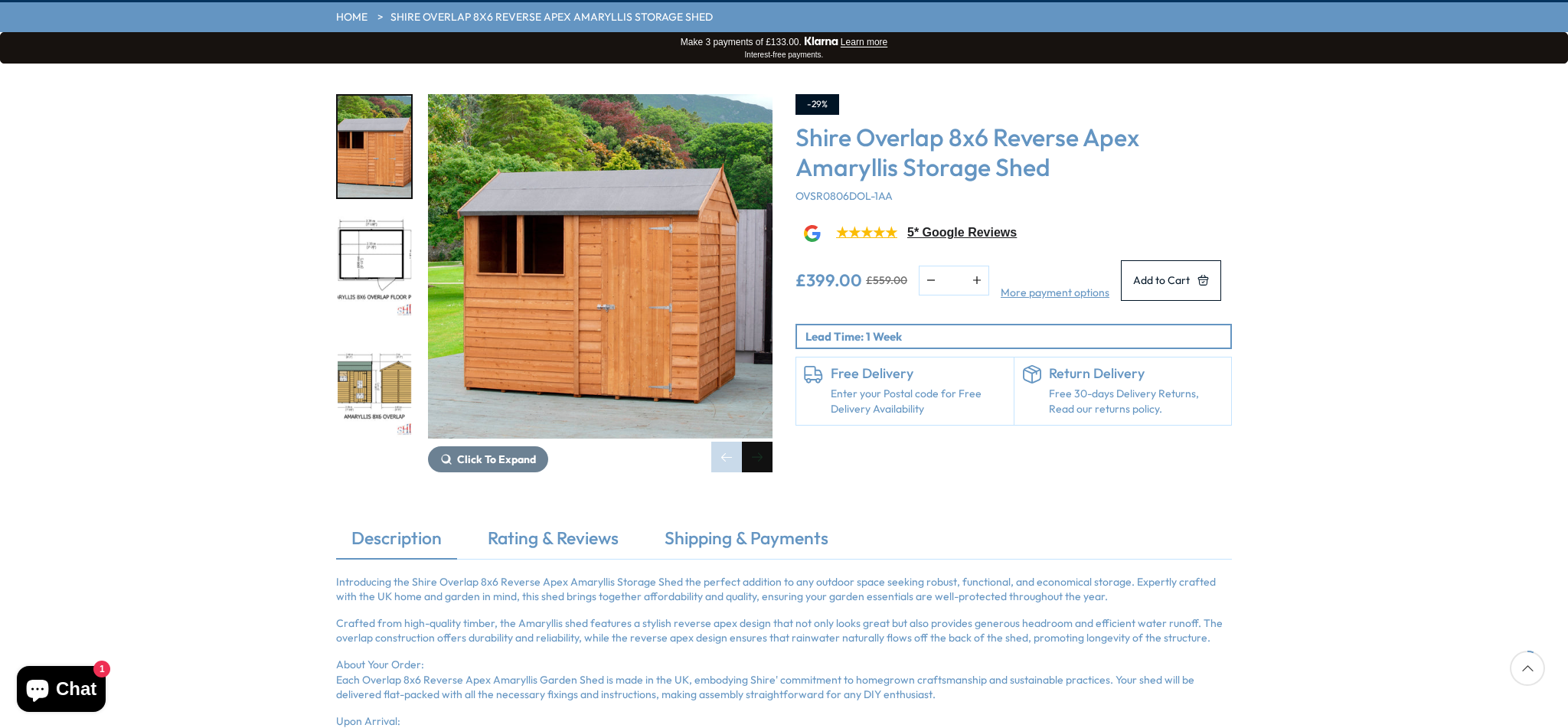 click at bounding box center [757, 457] 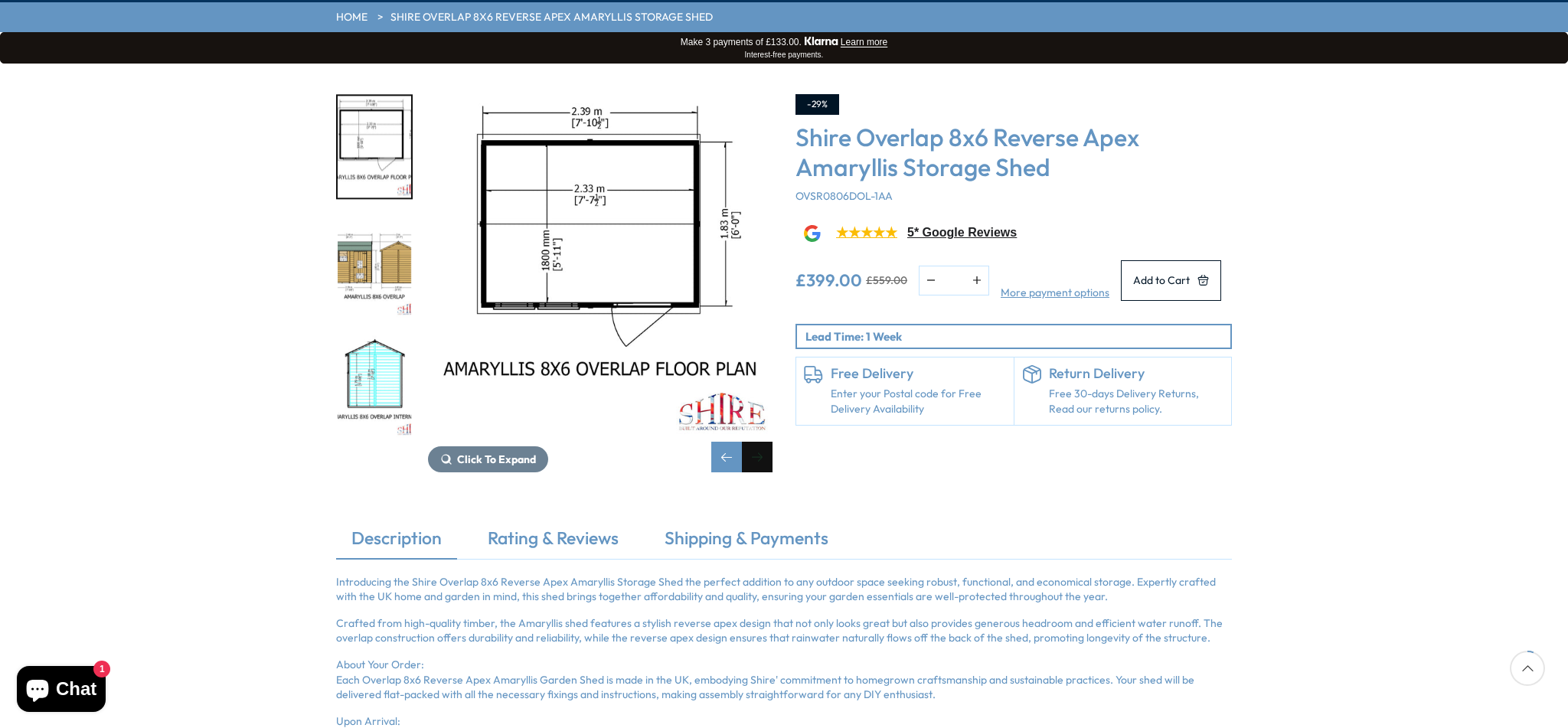 click at bounding box center [757, 457] 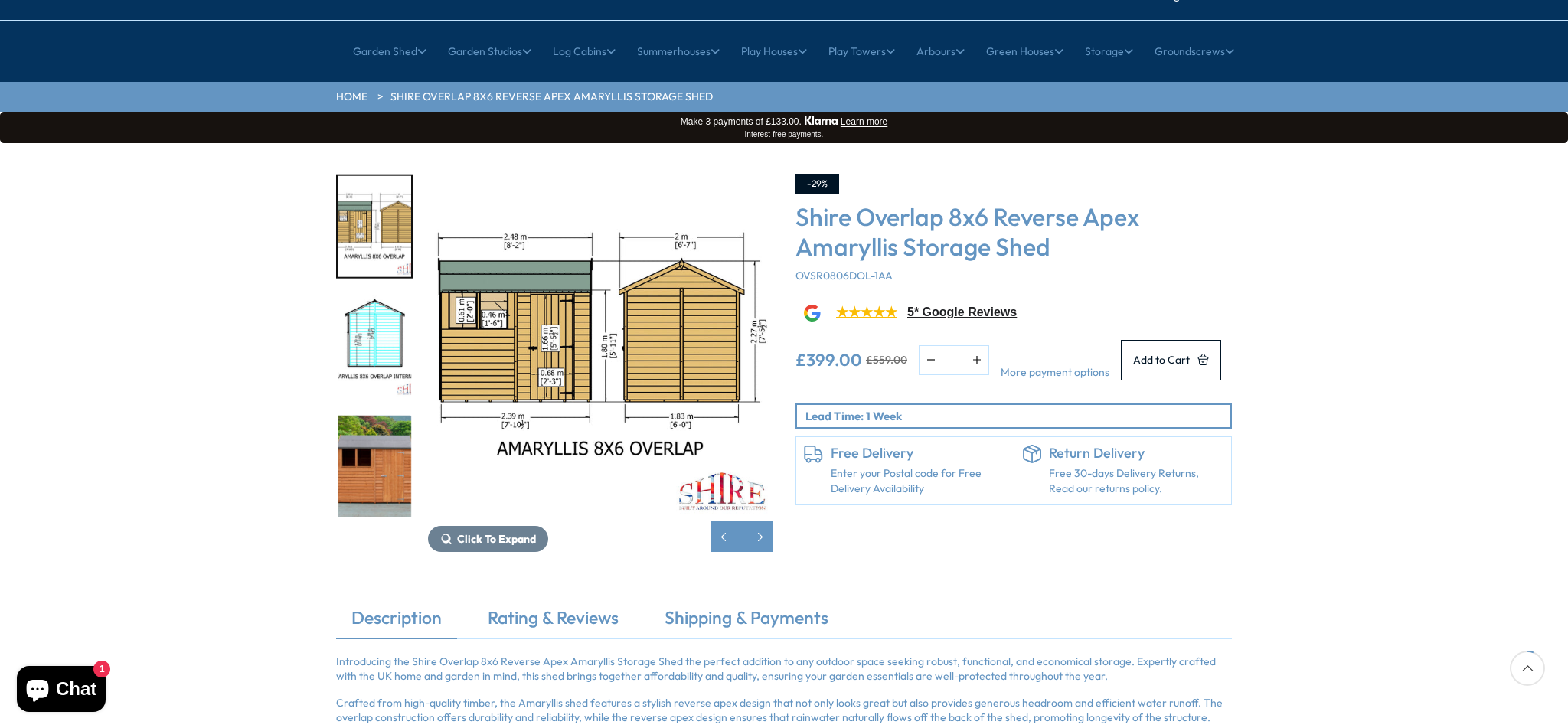 scroll, scrollTop: 28, scrollLeft: 0, axis: vertical 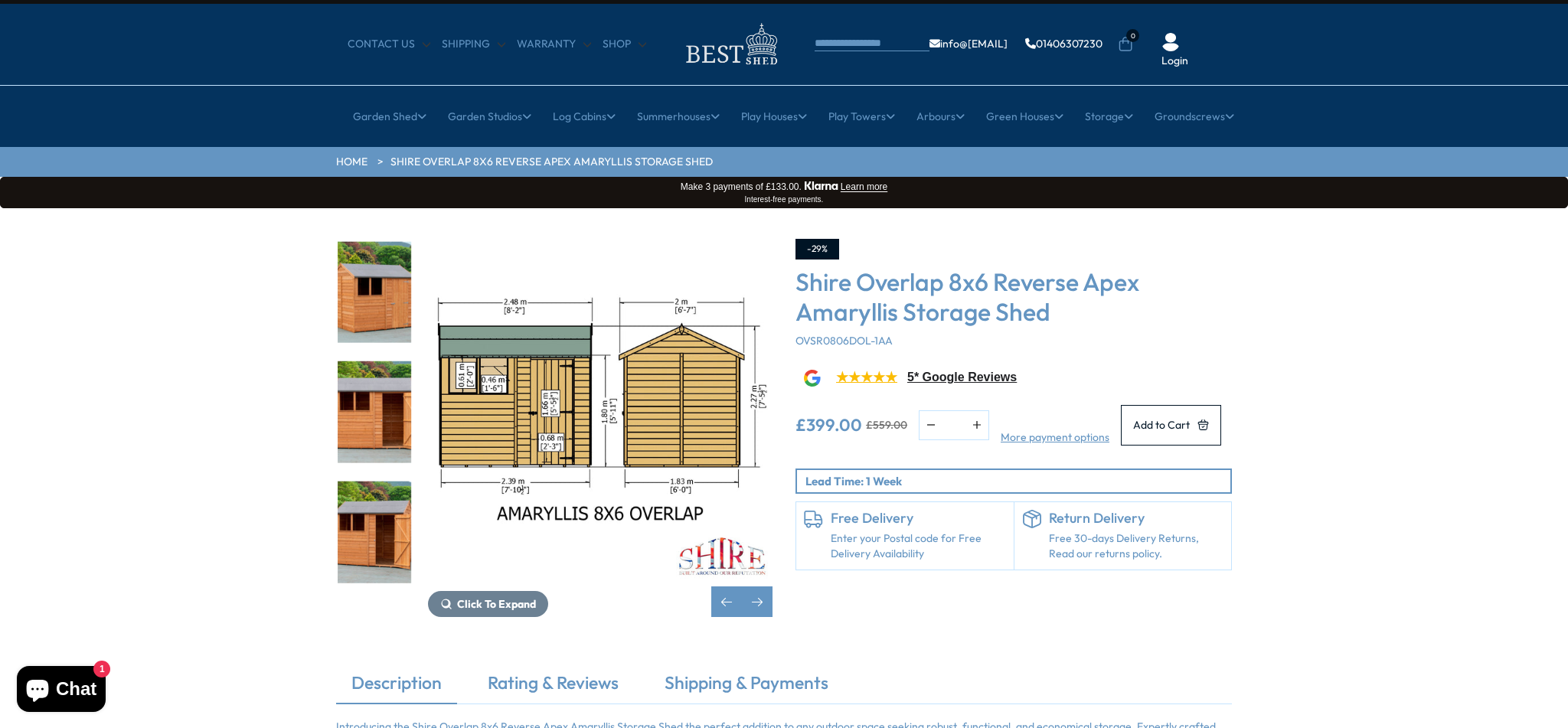 click on "Click To Expand
Click To Expand
Click To Expand
Click To Expand
Click To Expand
Click To Expand
Click To Expand" at bounding box center [784, 439] 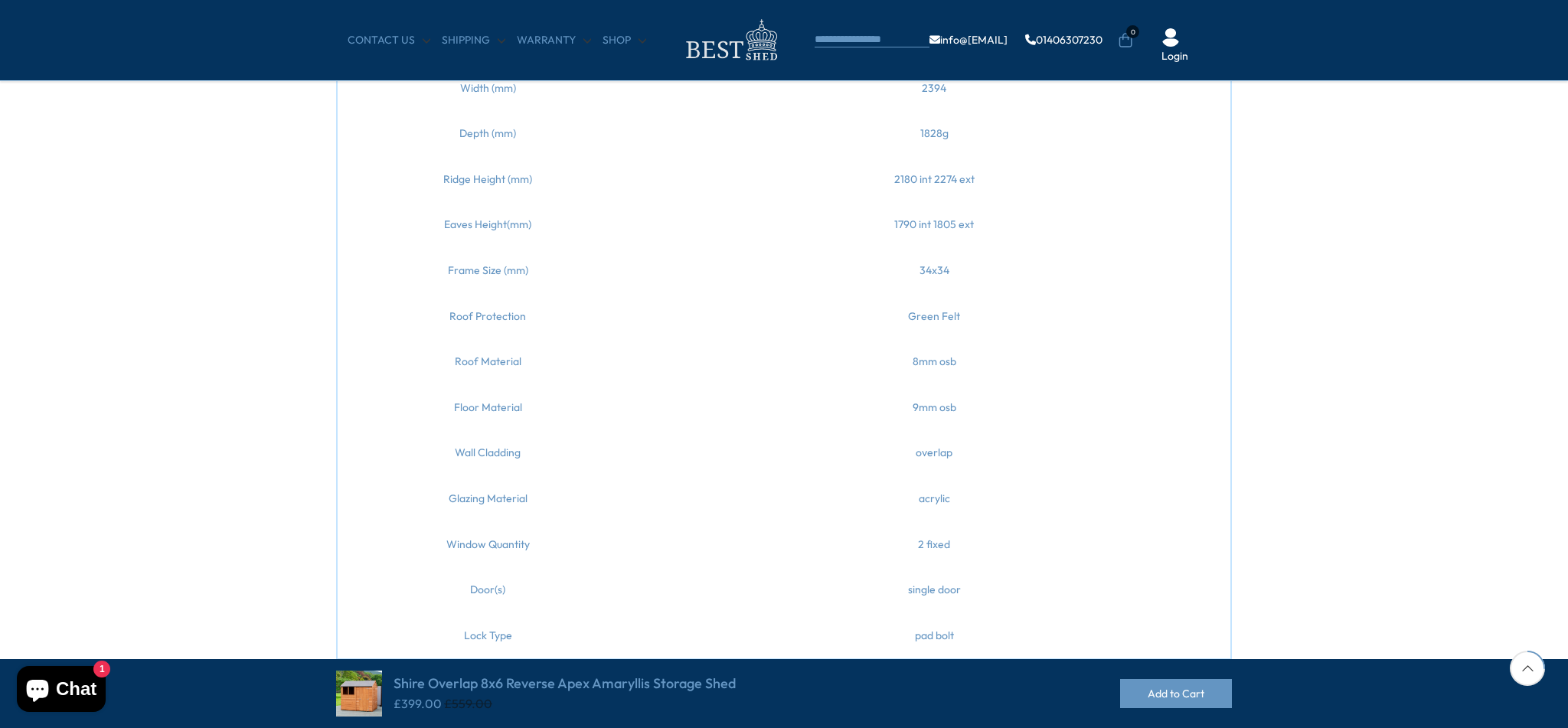 scroll, scrollTop: 837, scrollLeft: 0, axis: vertical 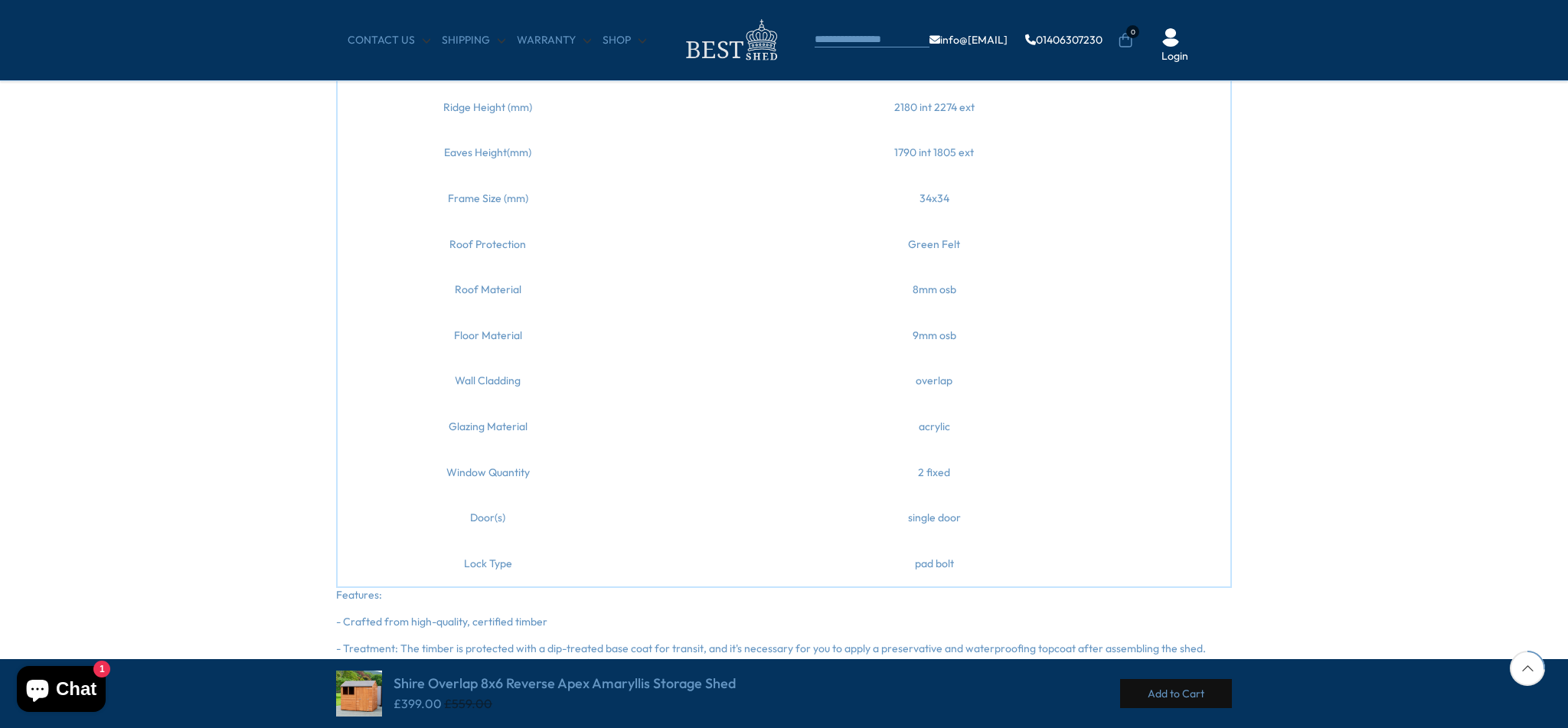 type 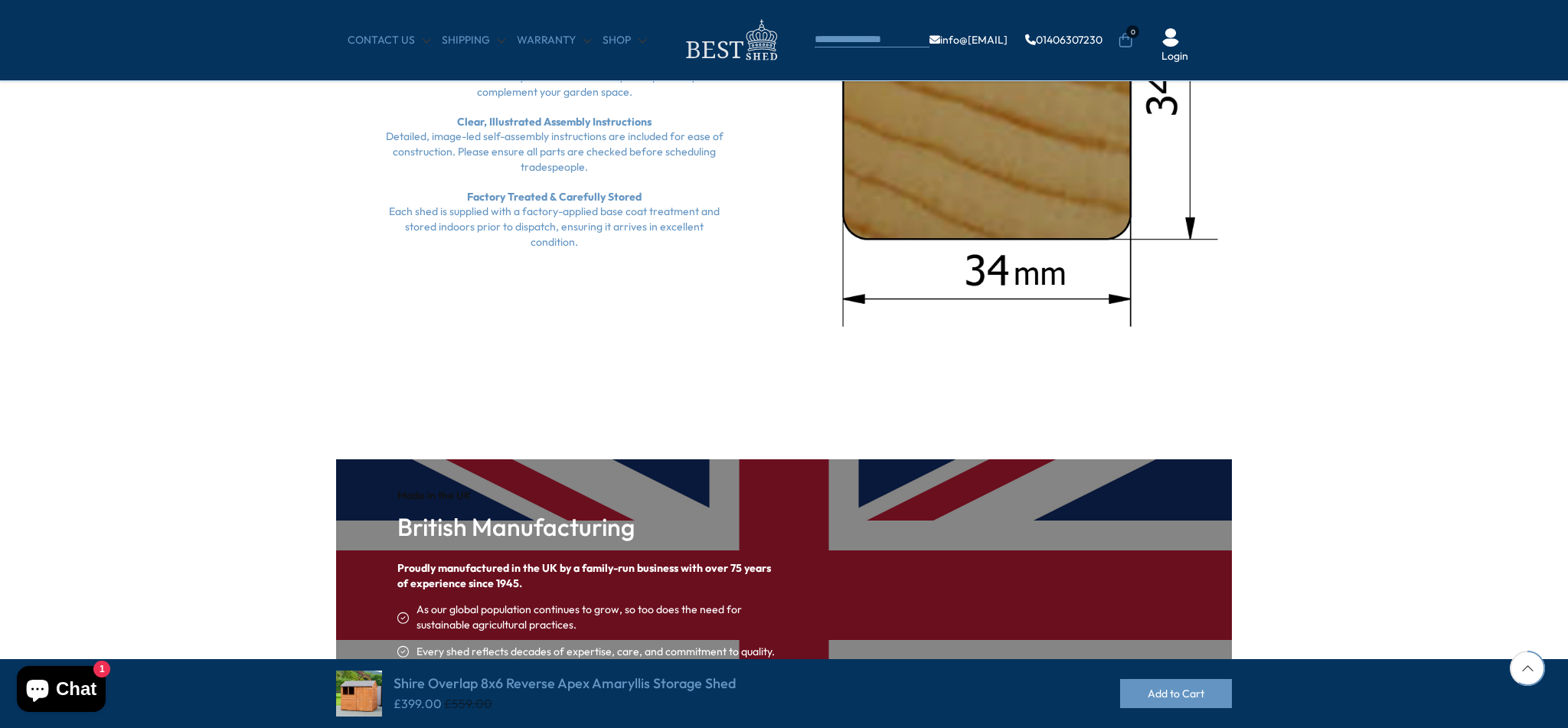scroll, scrollTop: 2307, scrollLeft: 0, axis: vertical 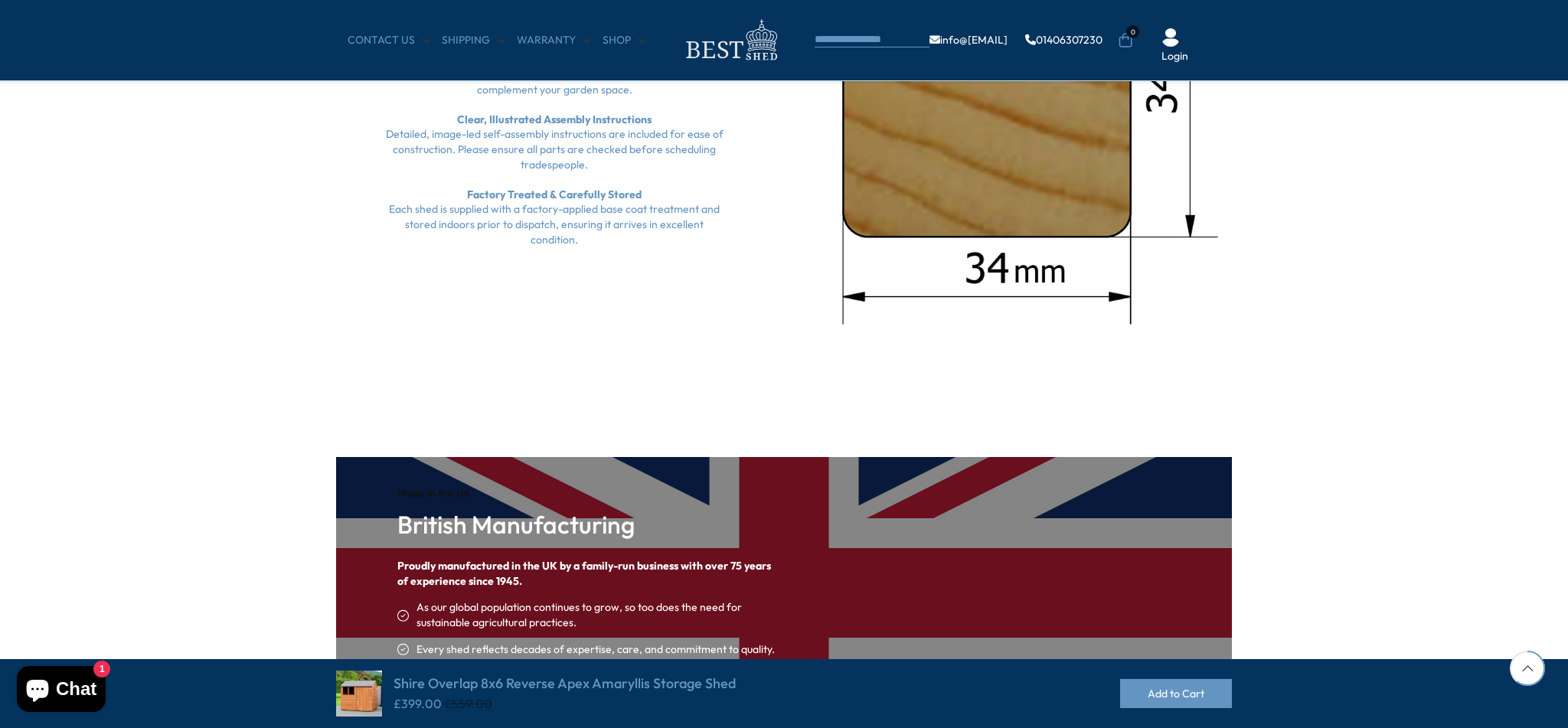 click 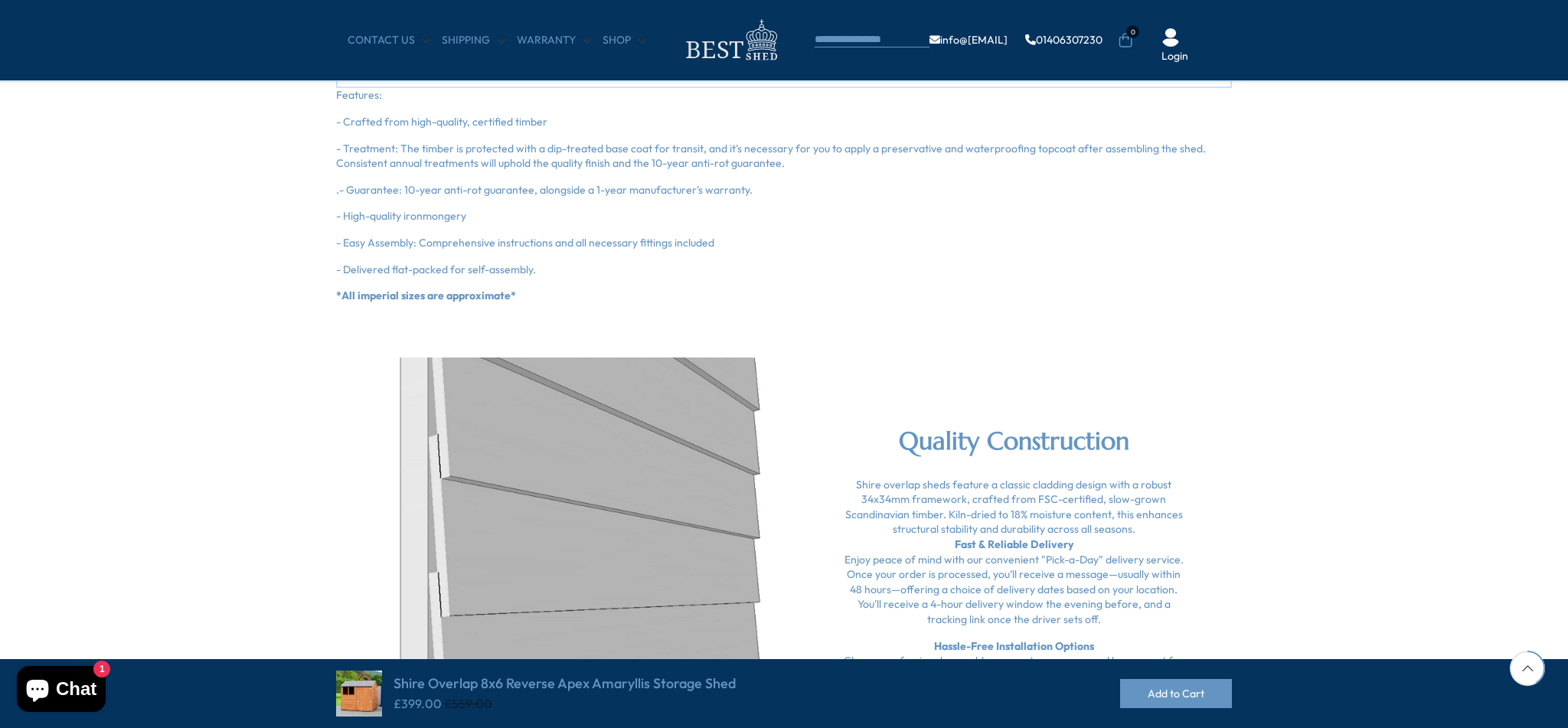 click 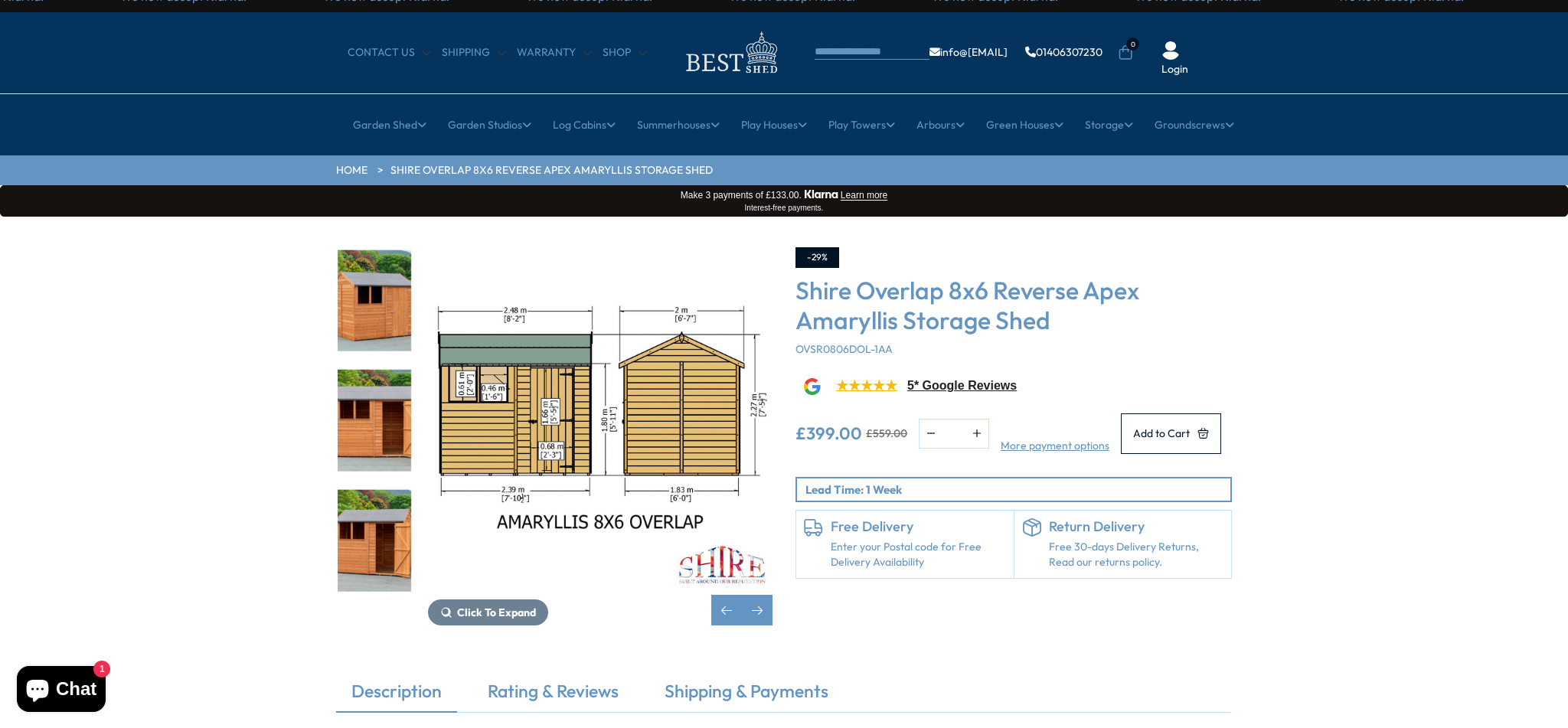 scroll, scrollTop: 0, scrollLeft: 0, axis: both 